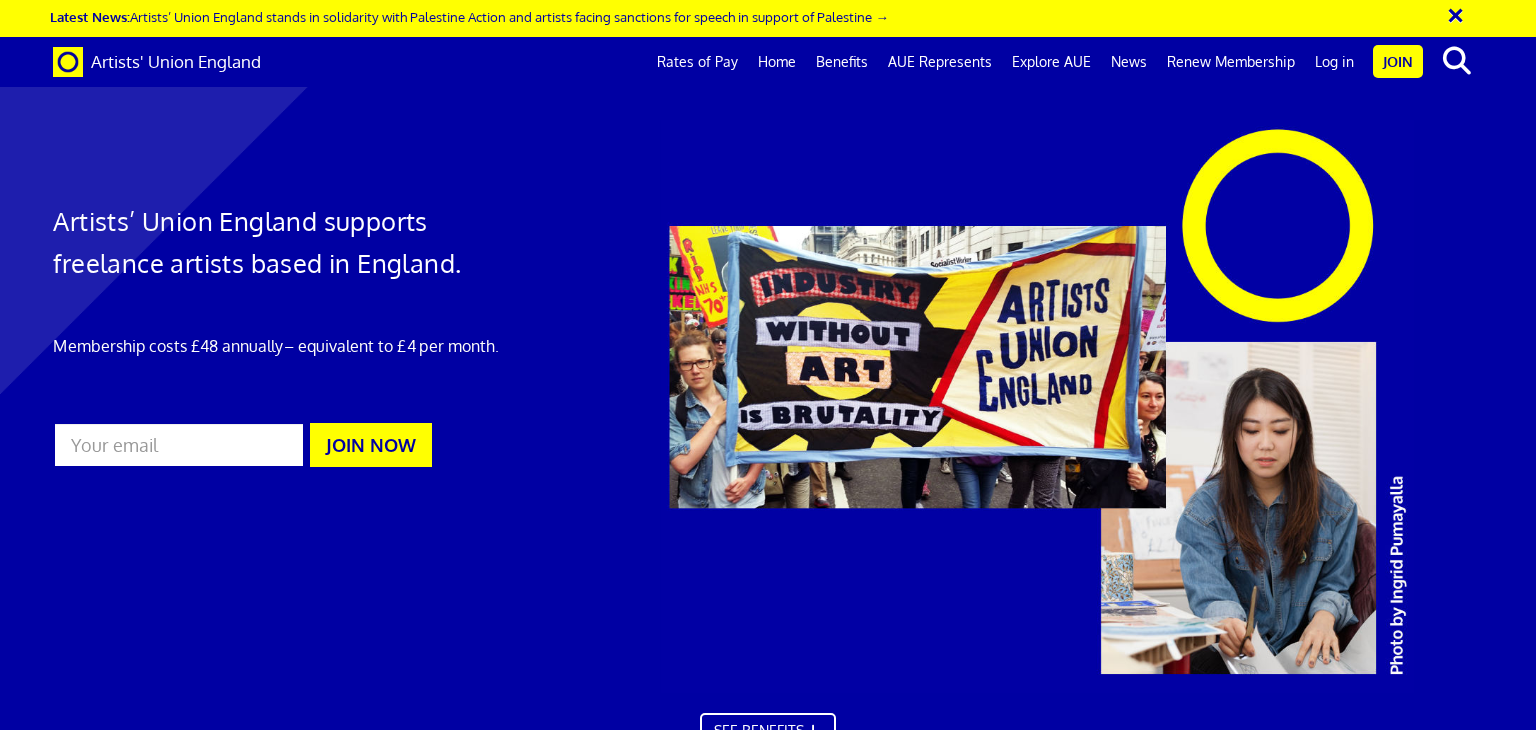 scroll, scrollTop: 0, scrollLeft: 0, axis: both 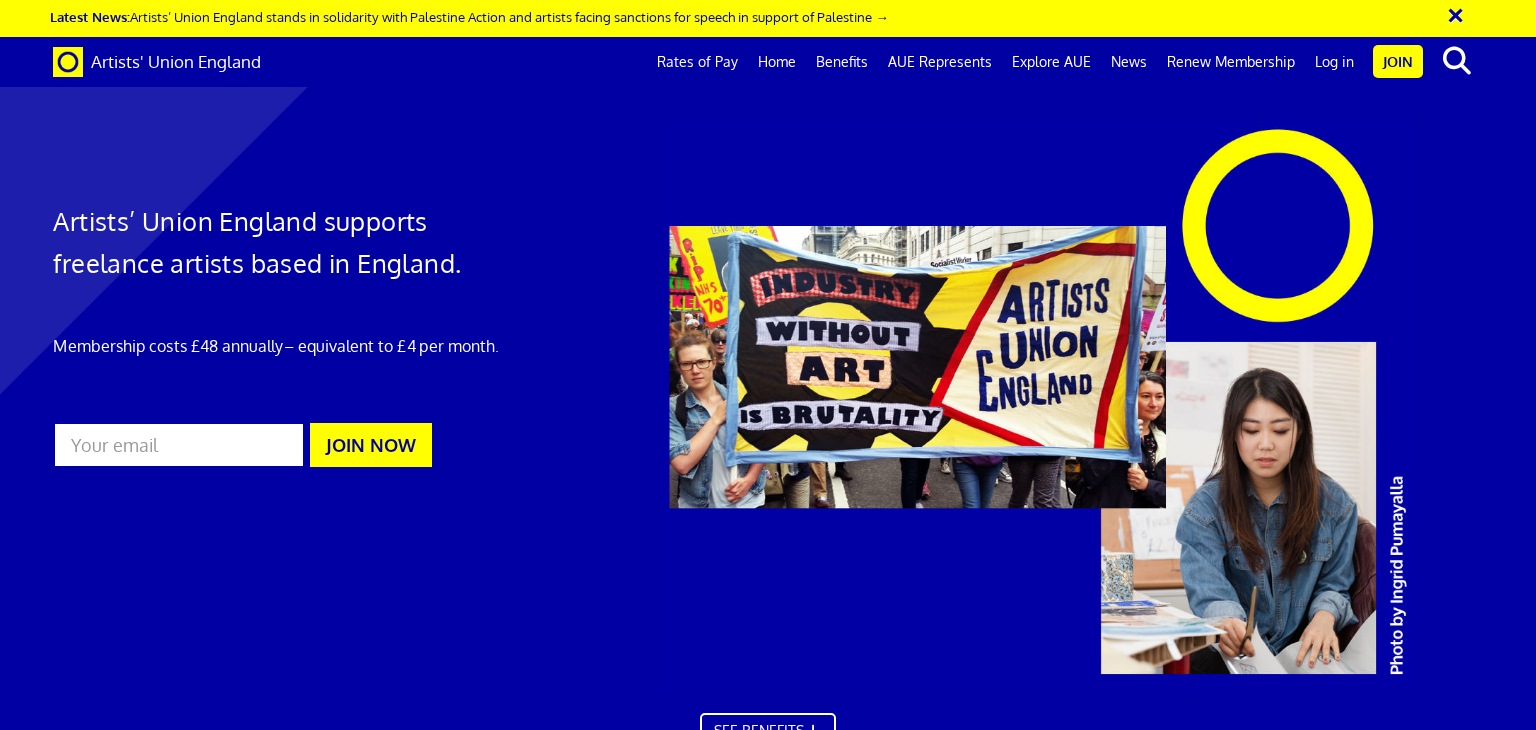 click at bounding box center (178, 469) 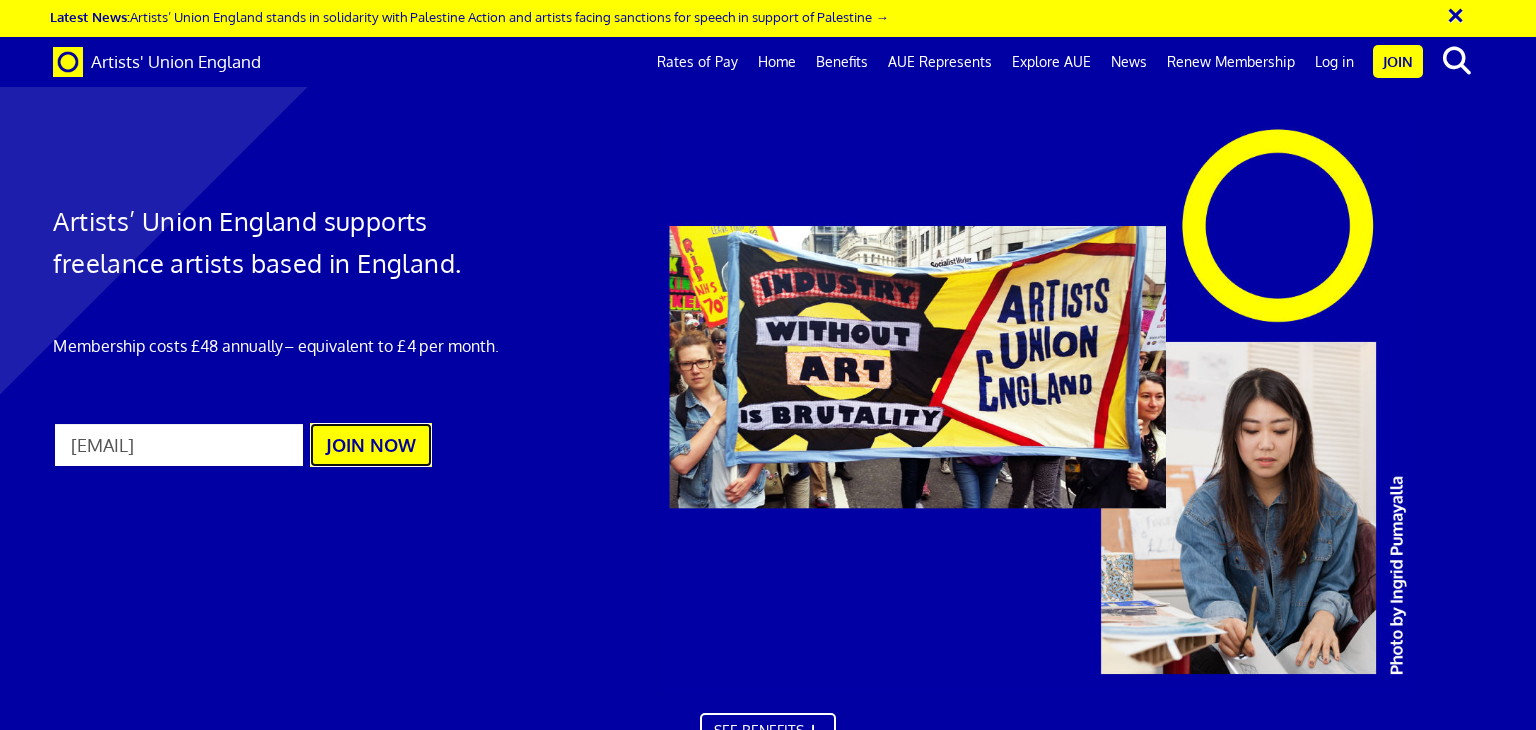 click on "JOIN NOW" at bounding box center [371, 469] 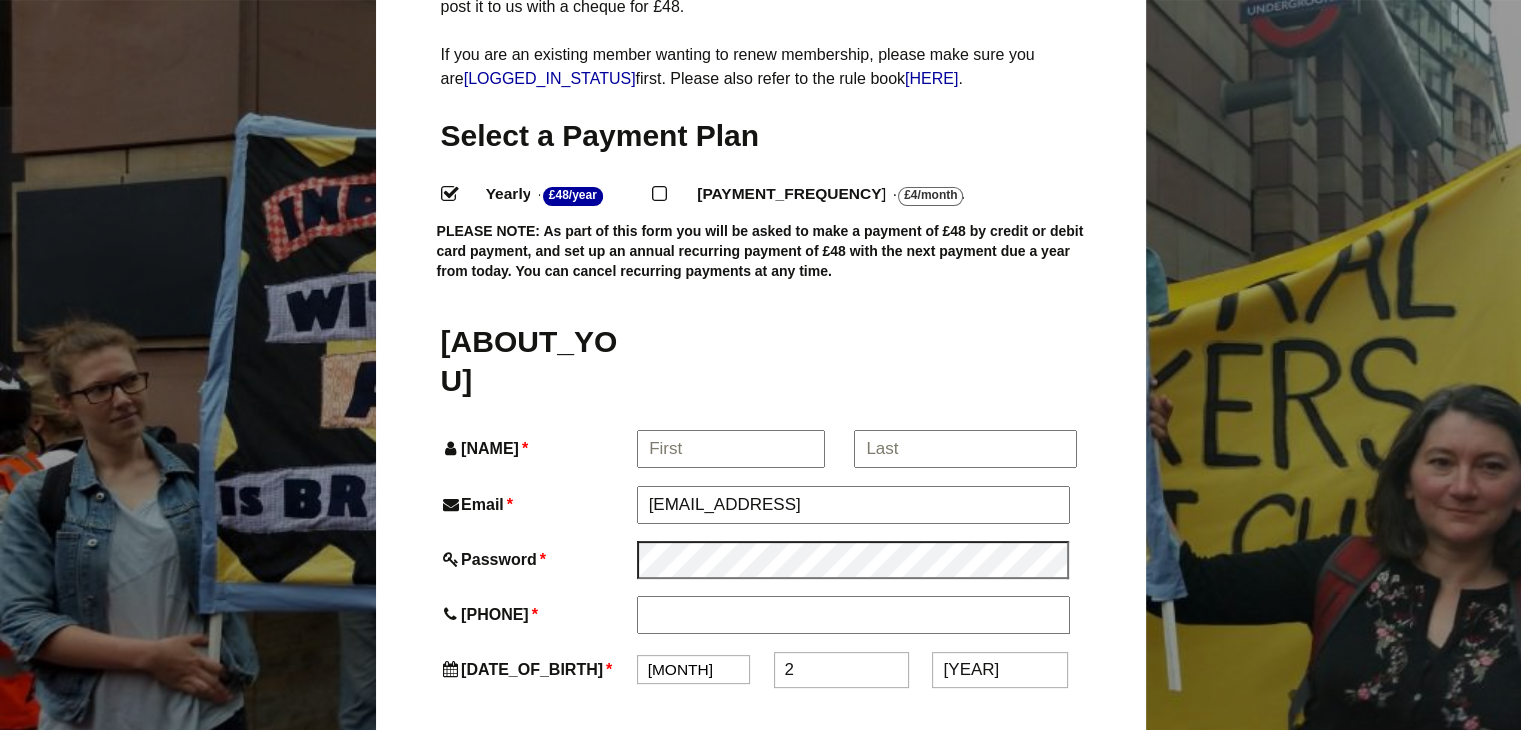 scroll, scrollTop: 440, scrollLeft: 0, axis: vertical 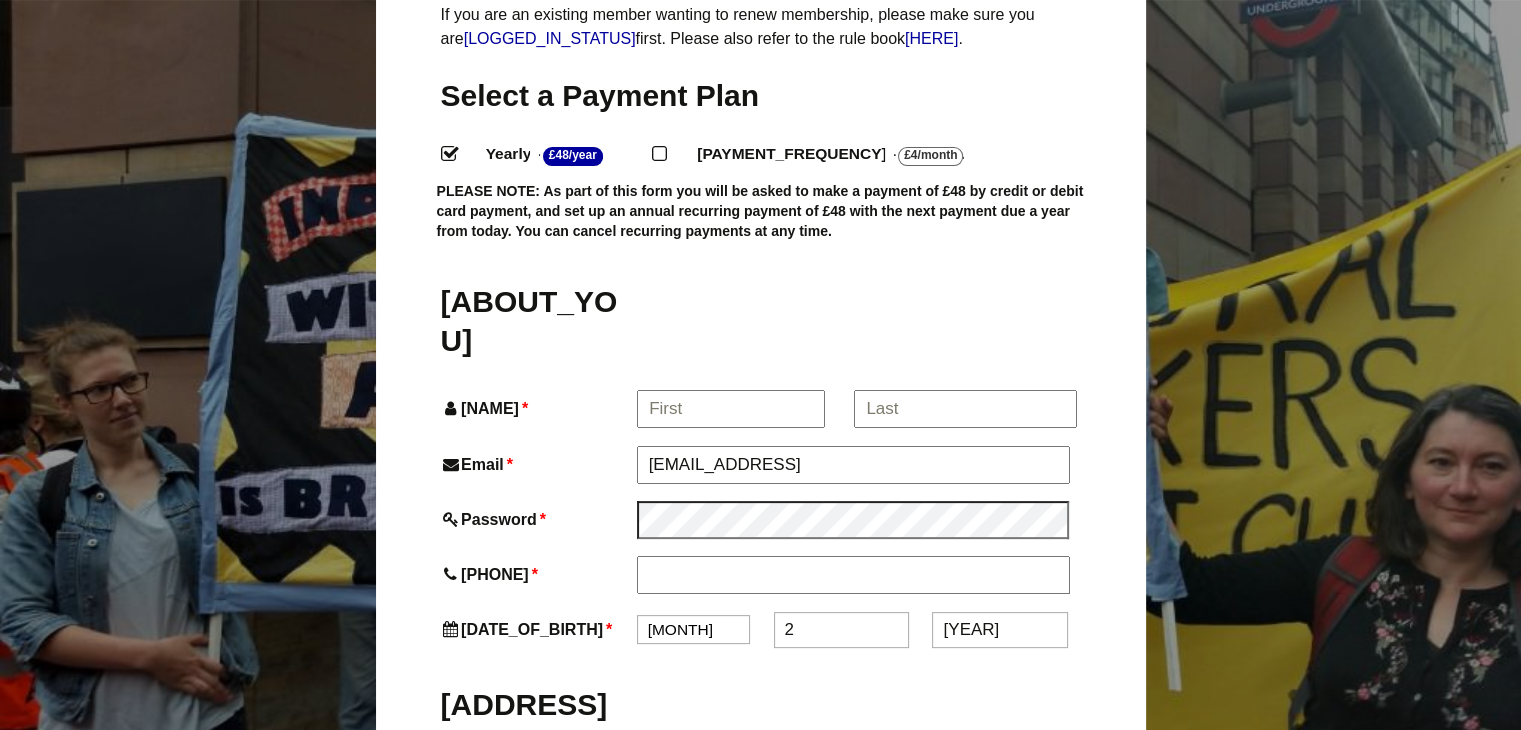 click on "Monthly -  £4/Month ." at bounding box center (729, 152) 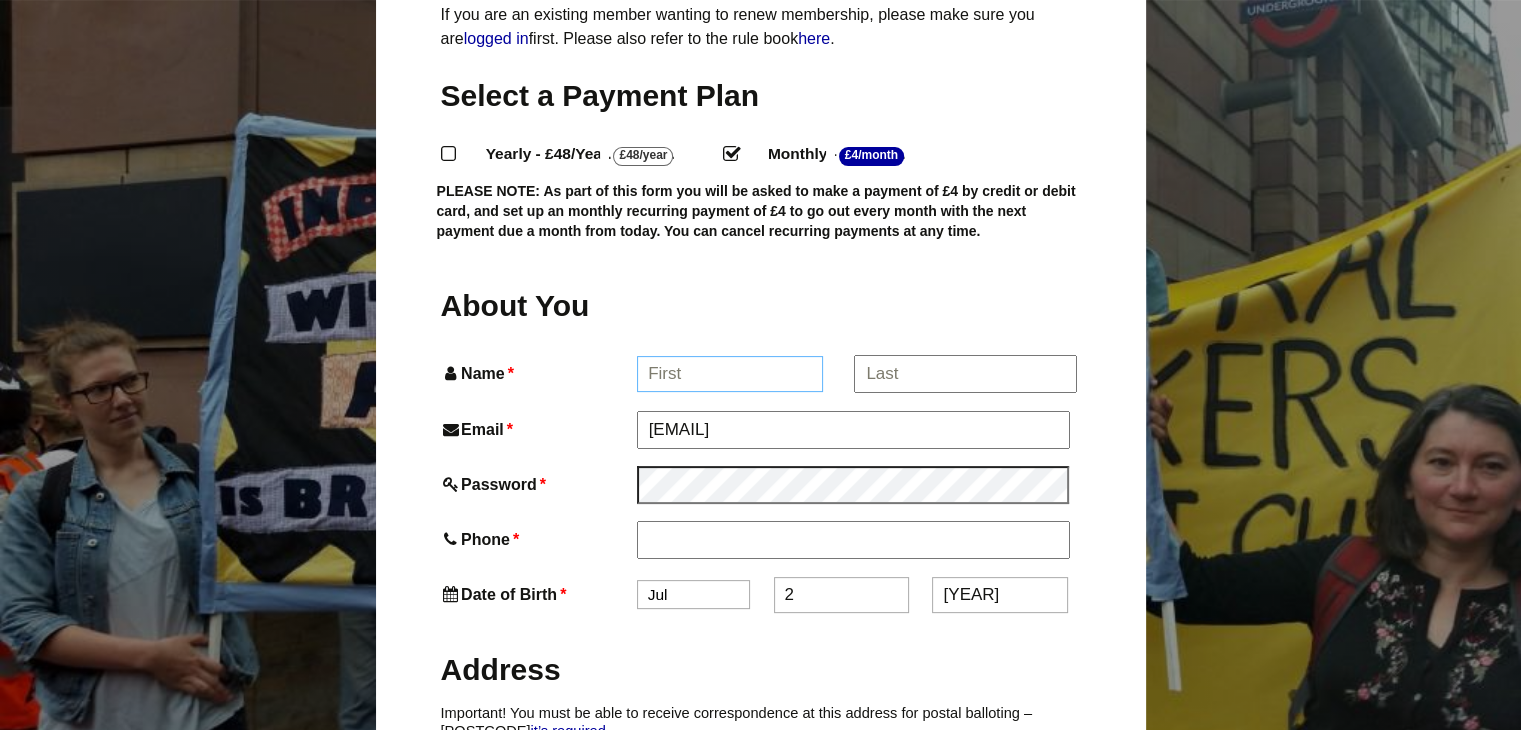 click on "Name  *" at bounding box center (730, 374) 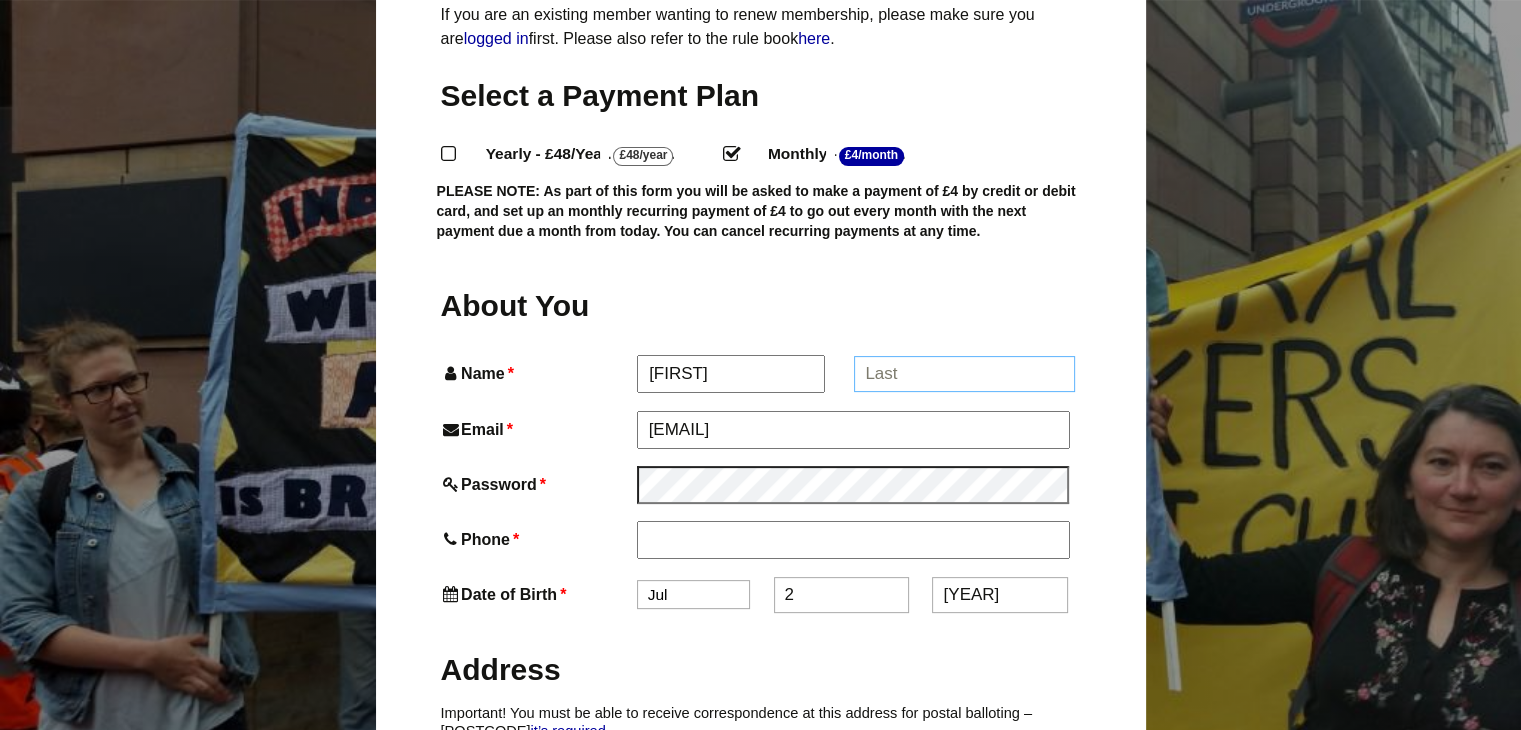 type on "Amy Brocklehurst" 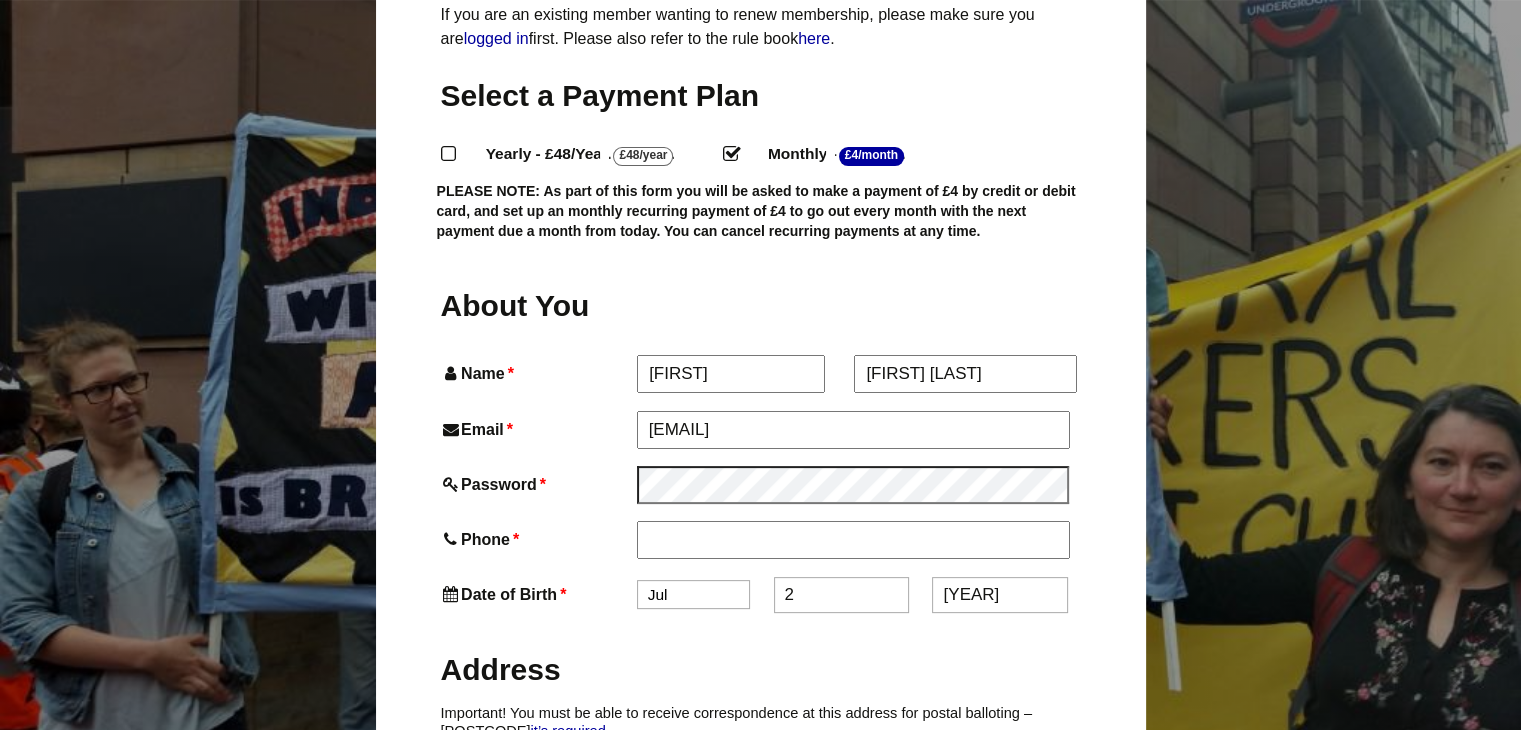 type on "07545988706" 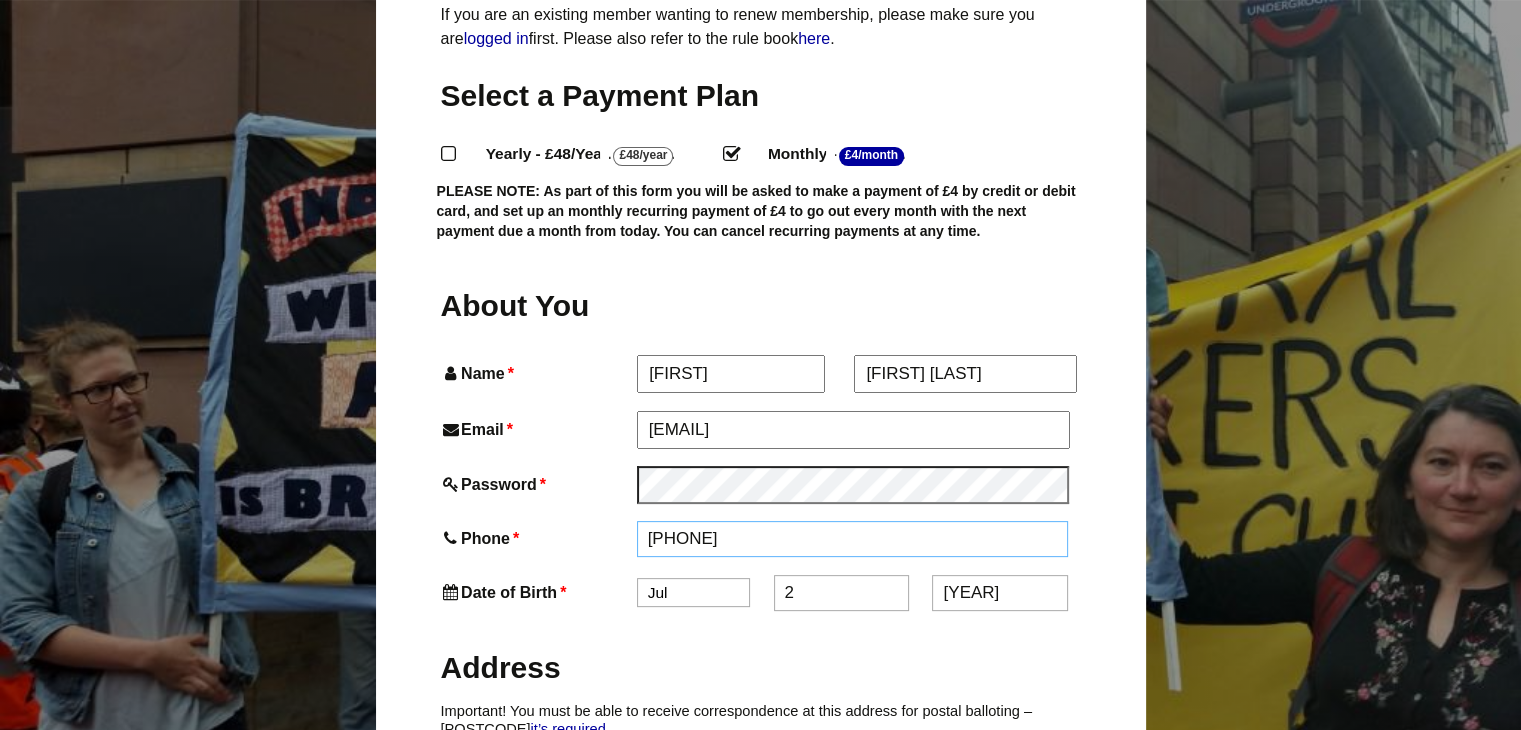 type on "Tregull, Rinsey Lane" 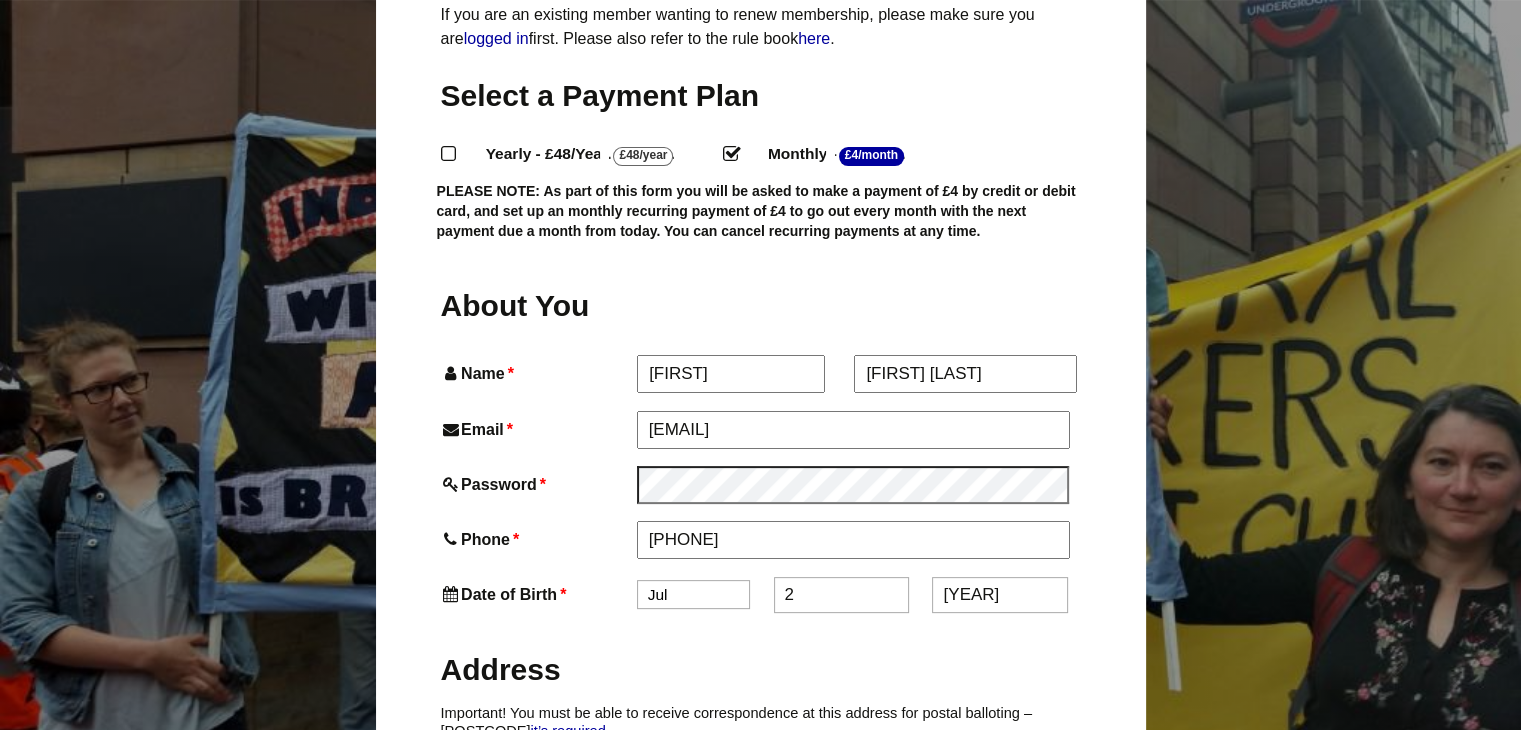 type on "Ashton" 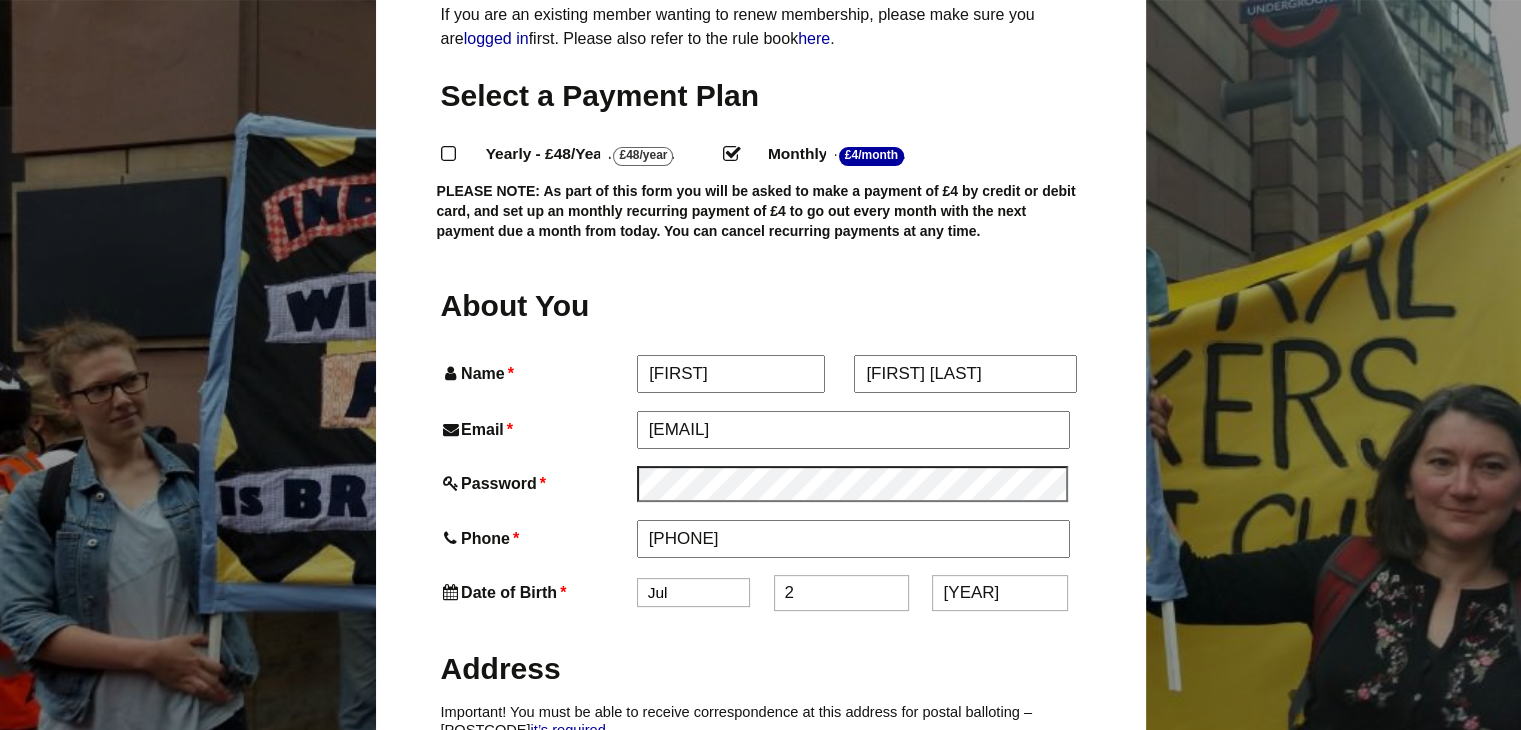 click on "2" at bounding box center (841, 593) 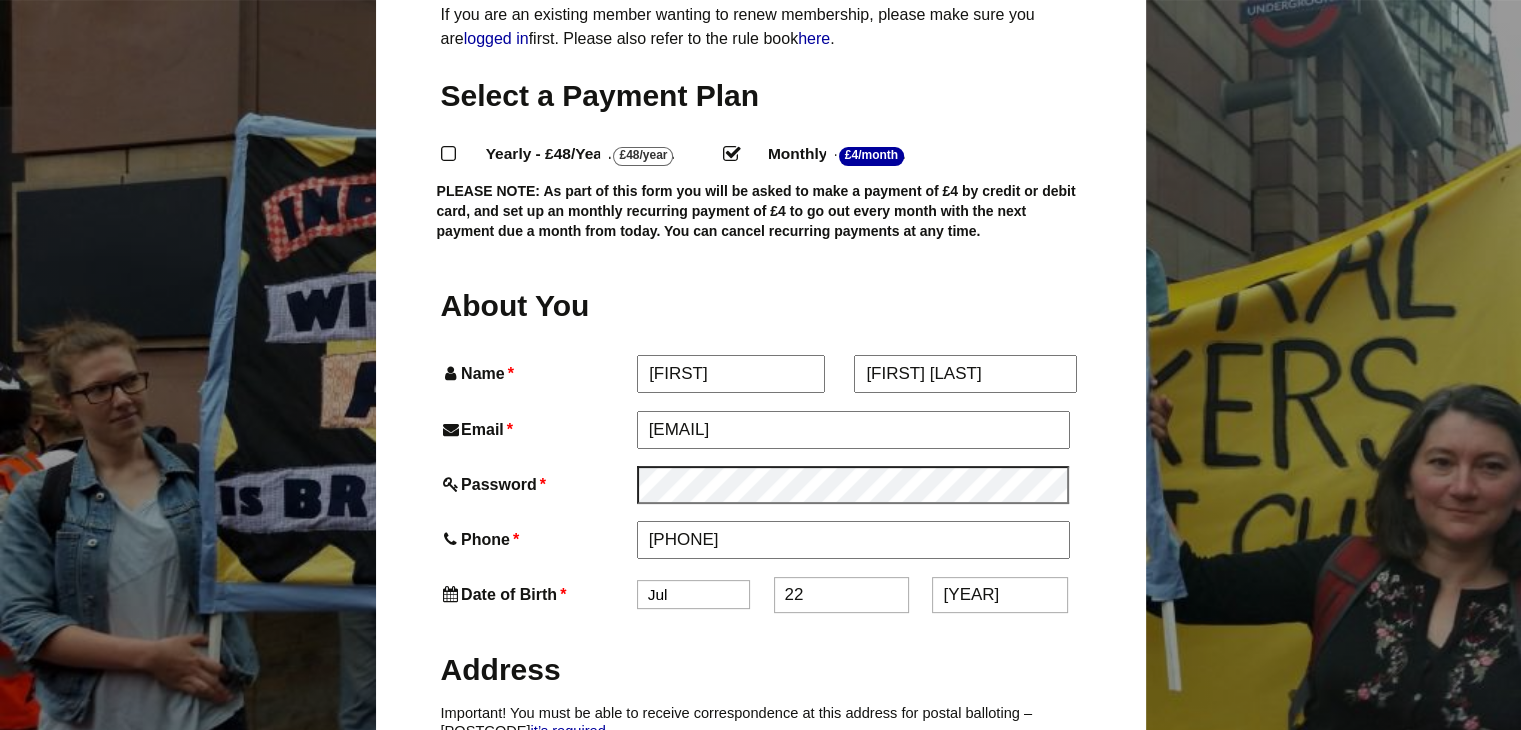 type on "22" 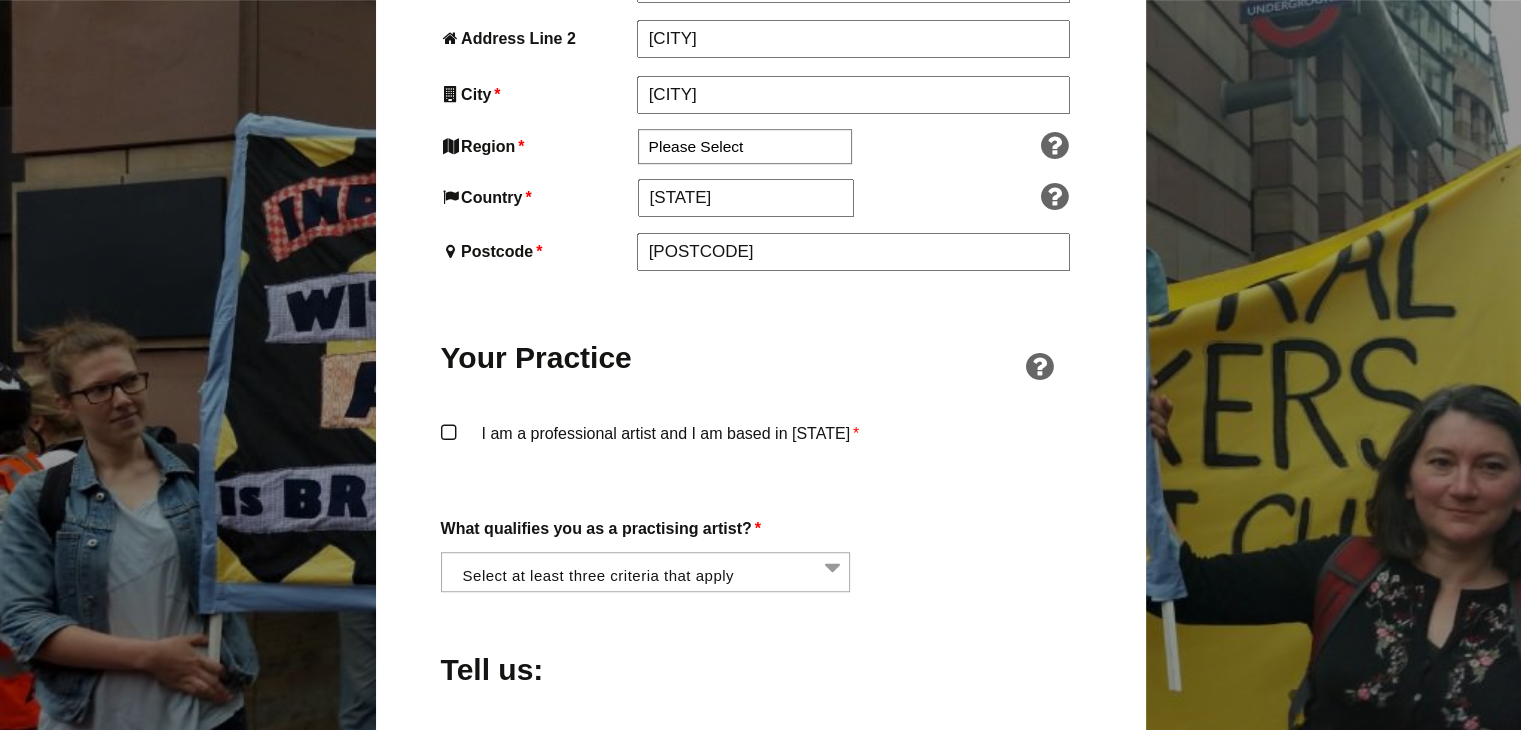 scroll, scrollTop: 1280, scrollLeft: 0, axis: vertical 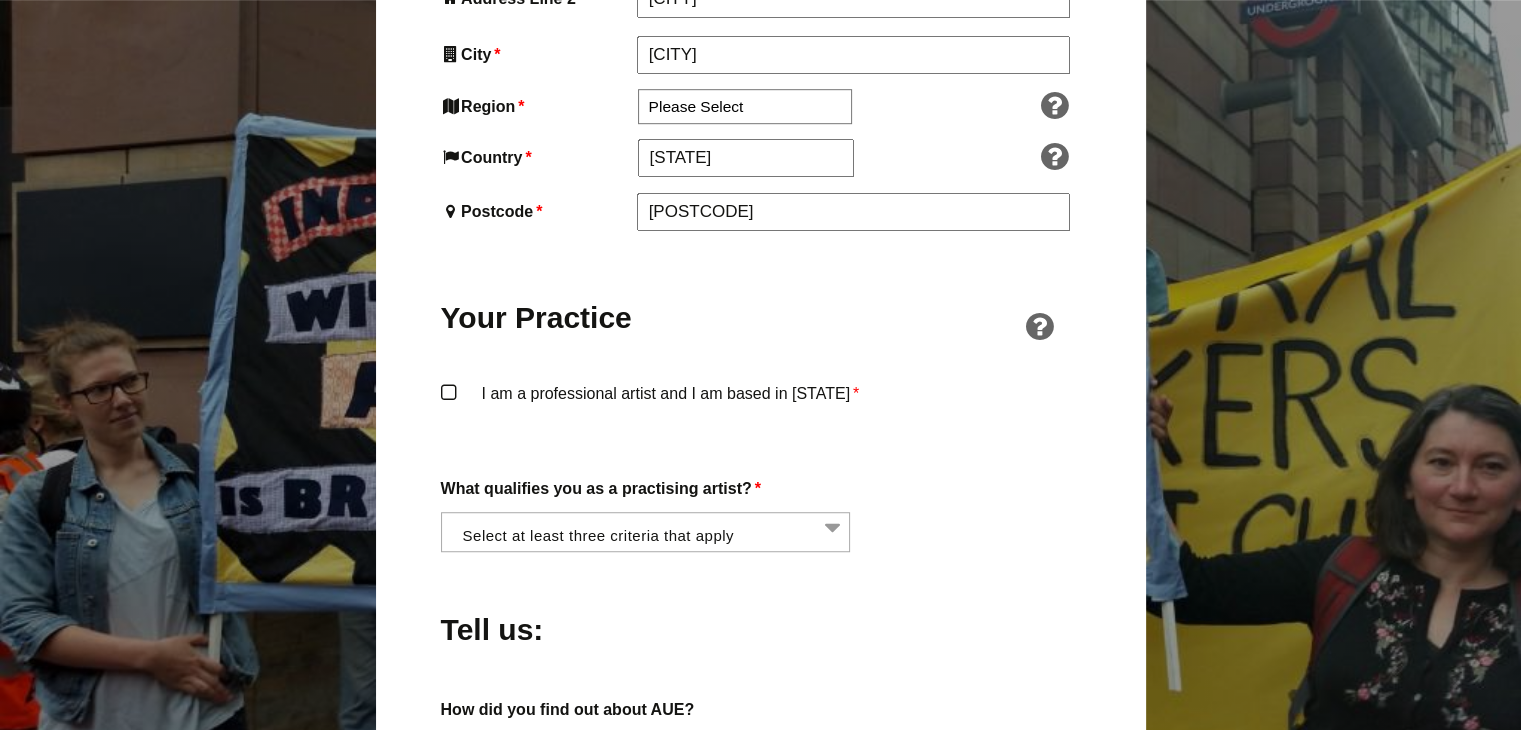 click on "I am a professional artist and I am based in England   *" at bounding box center (761, 410) 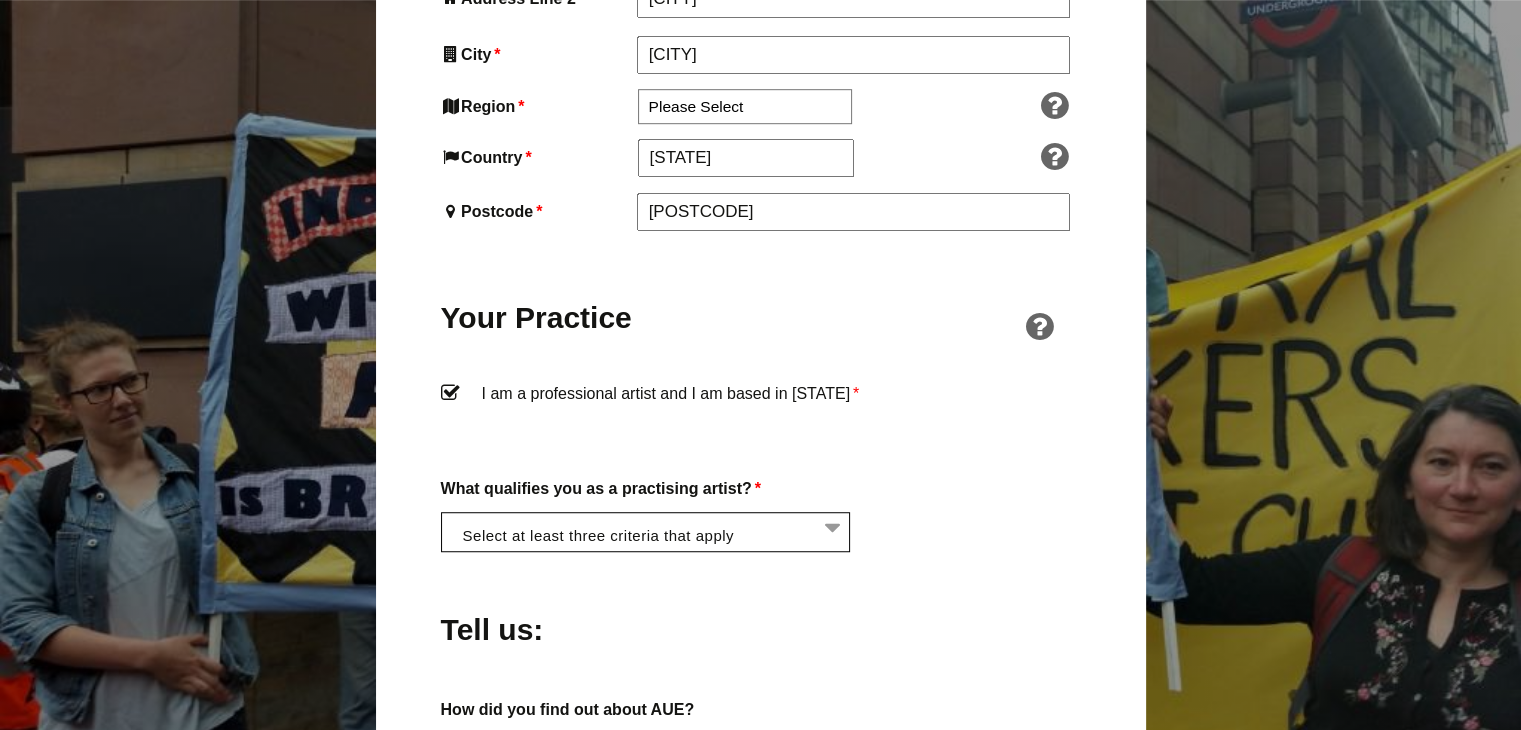 click at bounding box center [652, 530] 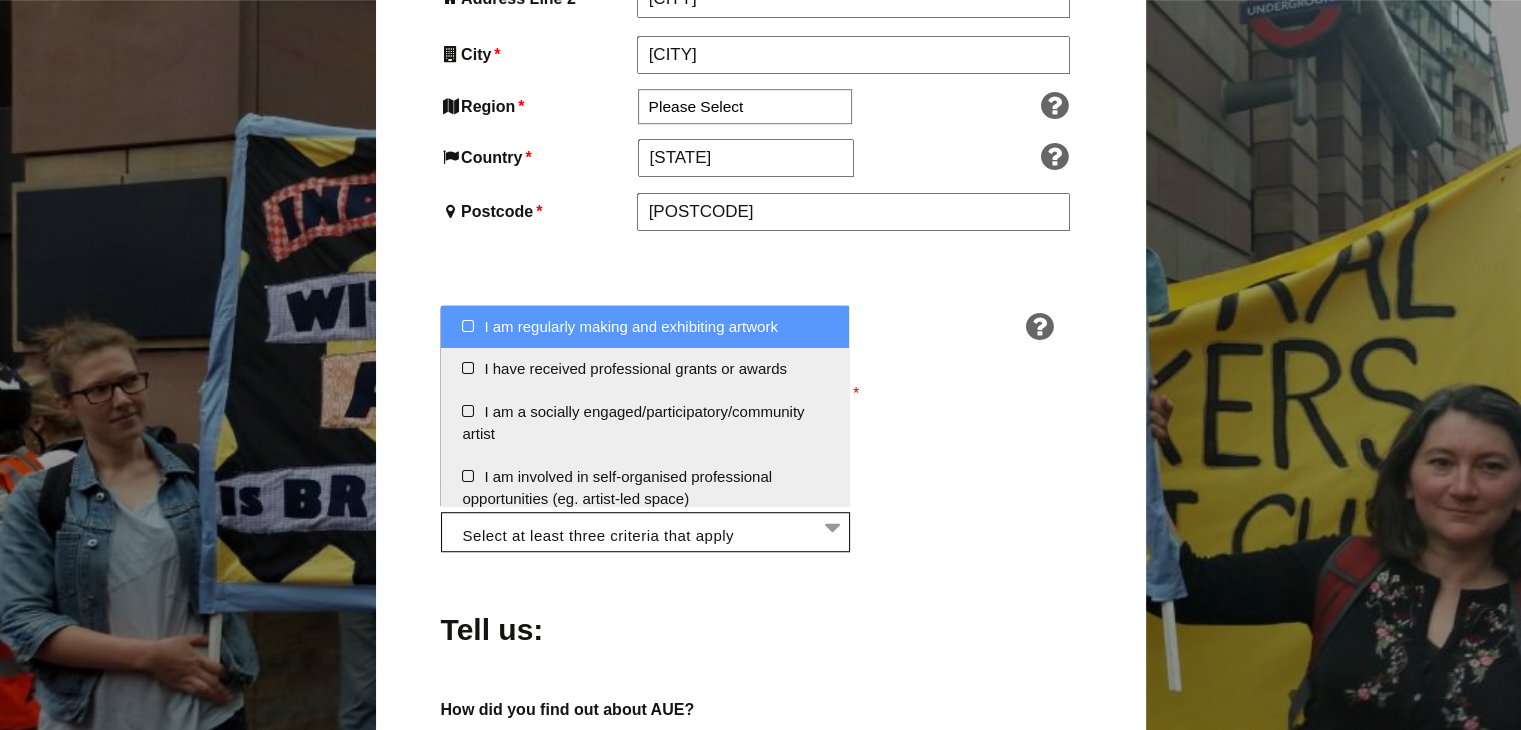 click at bounding box center [652, 530] 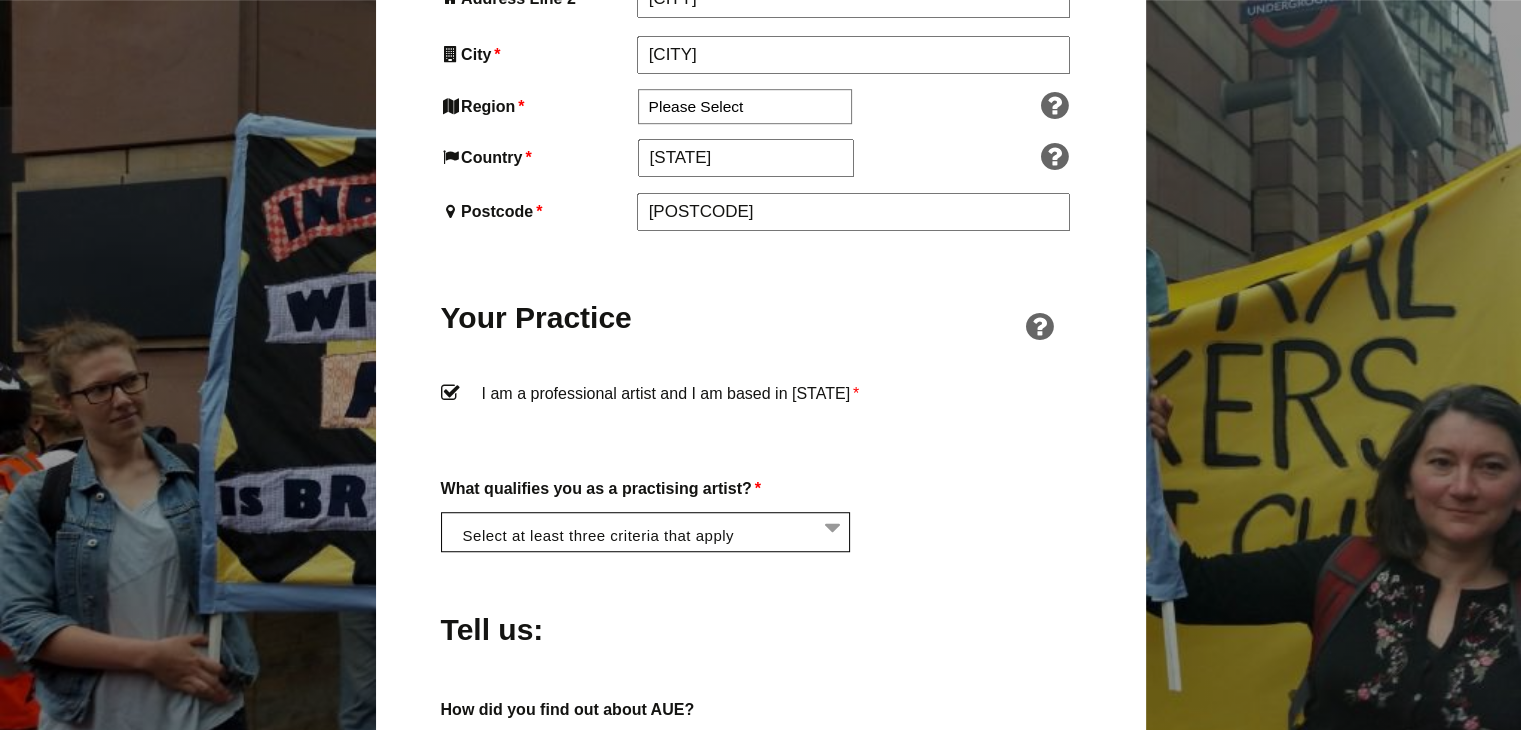 click at bounding box center [652, 530] 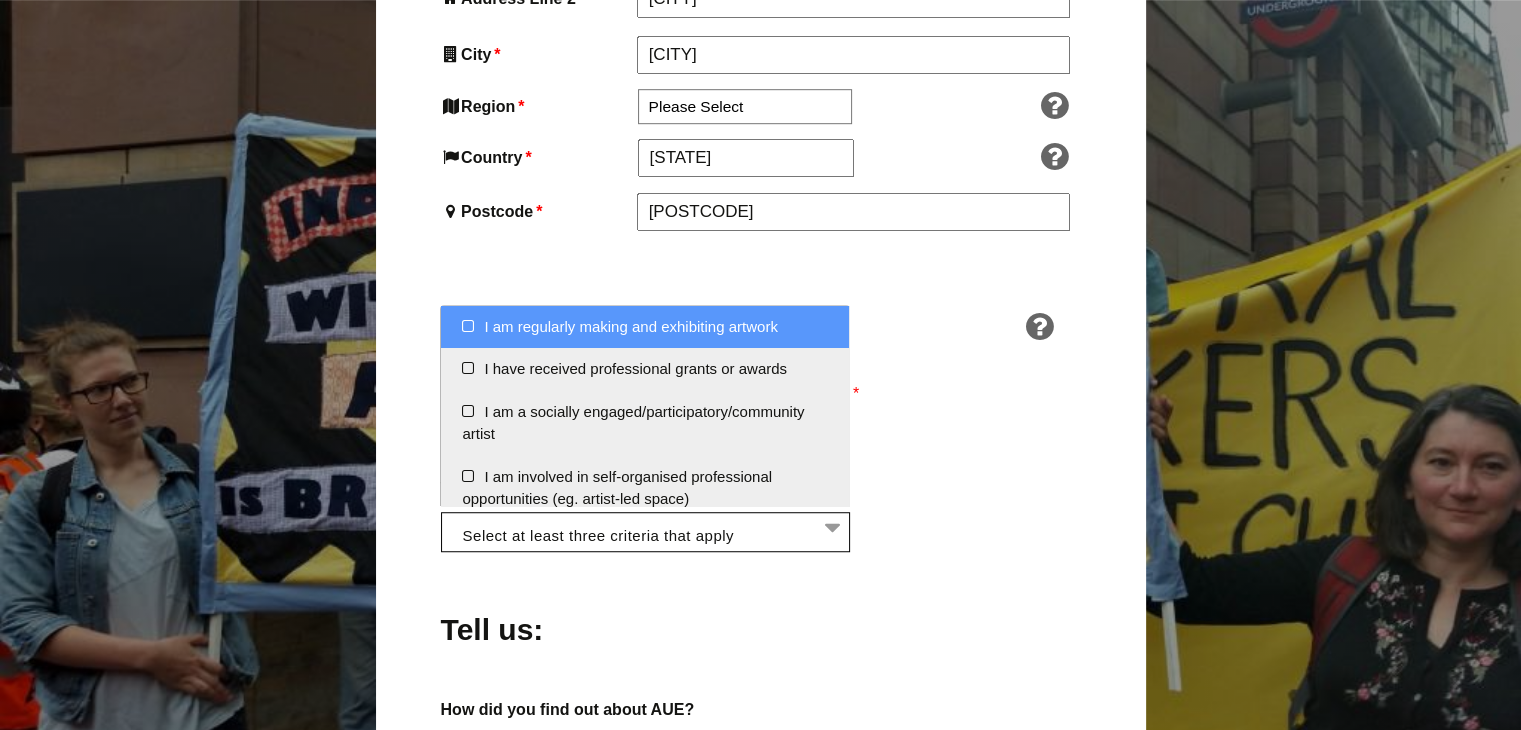 click on "I am regularly making and exhibiting artwork" at bounding box center [645, 327] 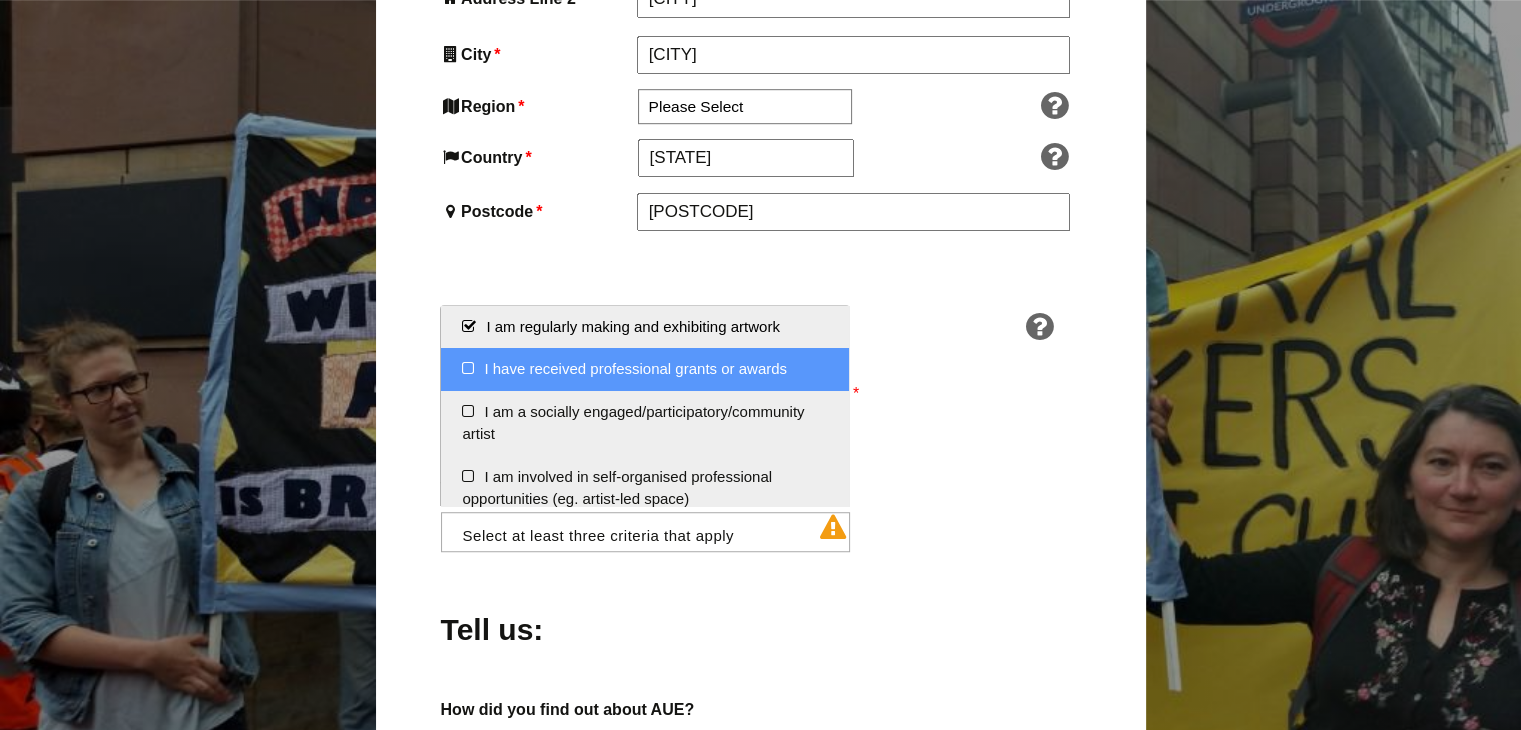 click on "I have received professional grants or awards" at bounding box center [645, 369] 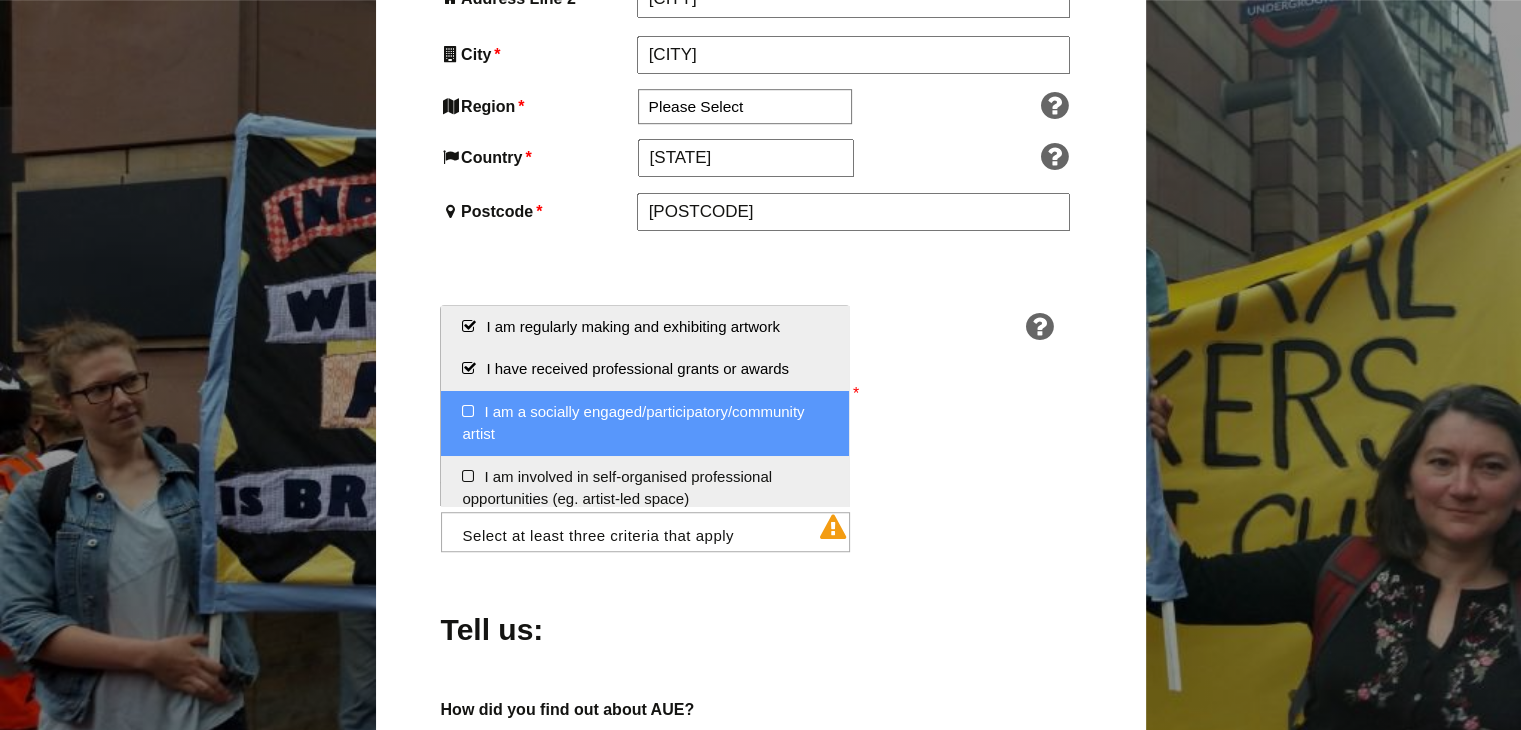click on "I am a socially engaged/participatory/community artist" at bounding box center (645, 423) 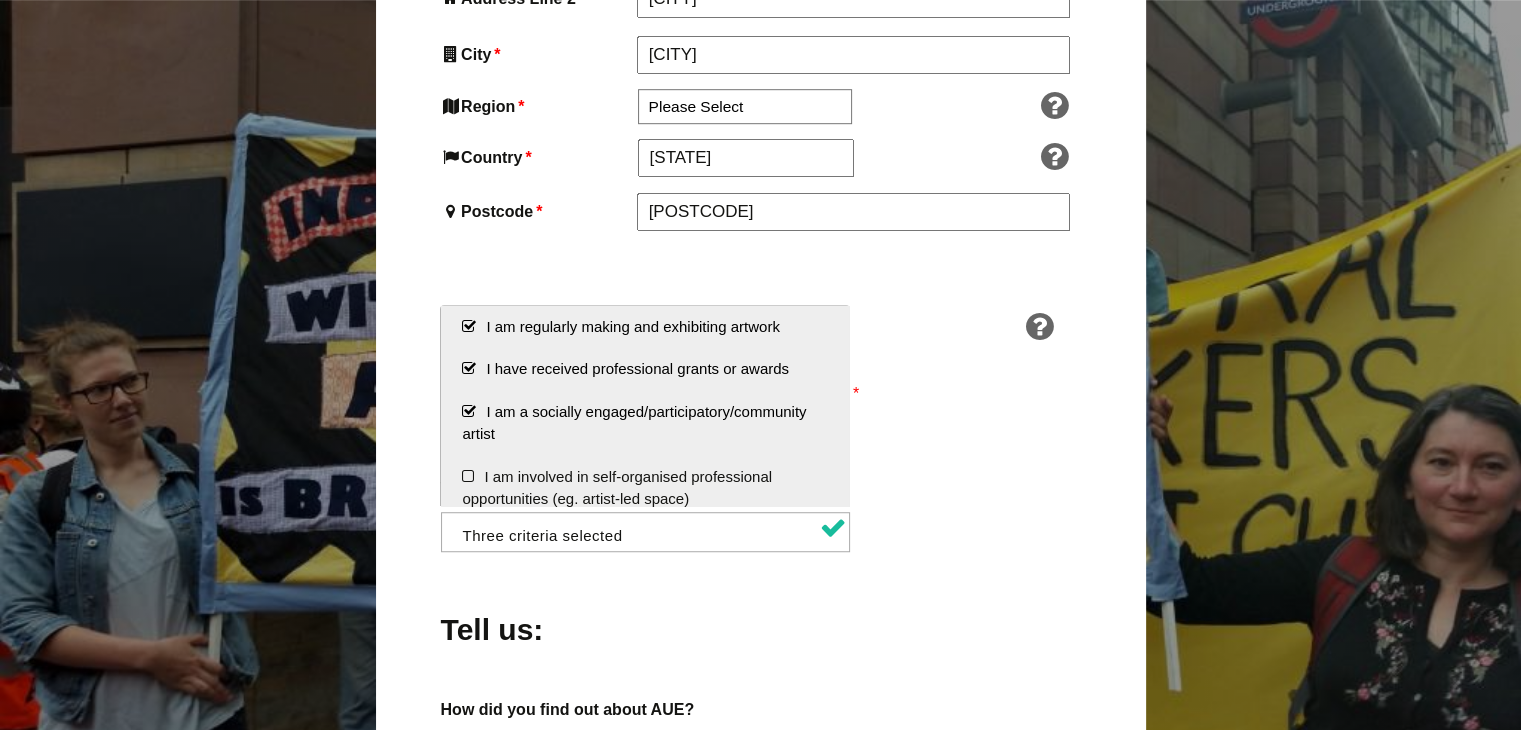click on "I am a socially engaged/participatory/community artist" at bounding box center (645, 423) 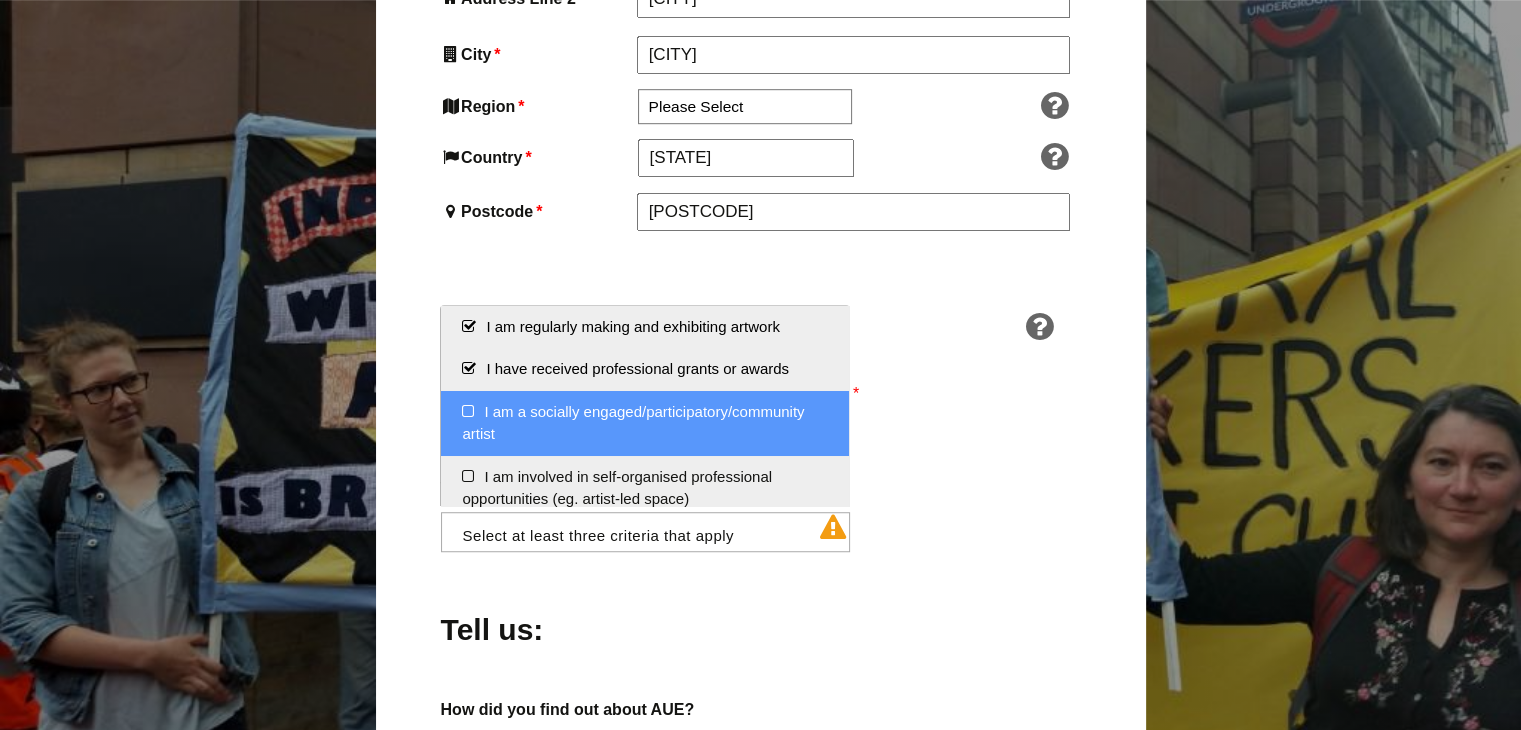 click on "I am a socially engaged/participatory/community artist" at bounding box center [645, 423] 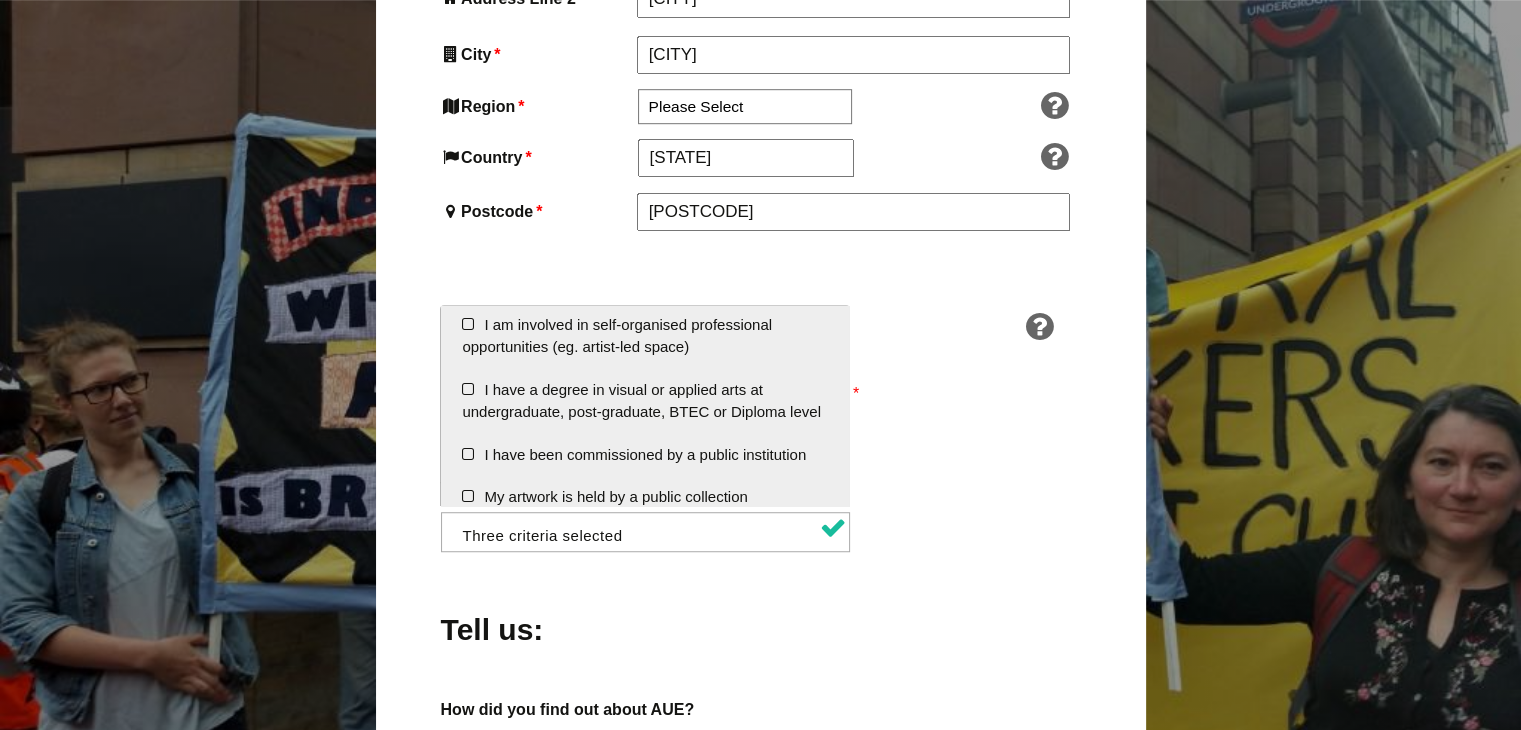 scroll, scrollTop: 155, scrollLeft: 0, axis: vertical 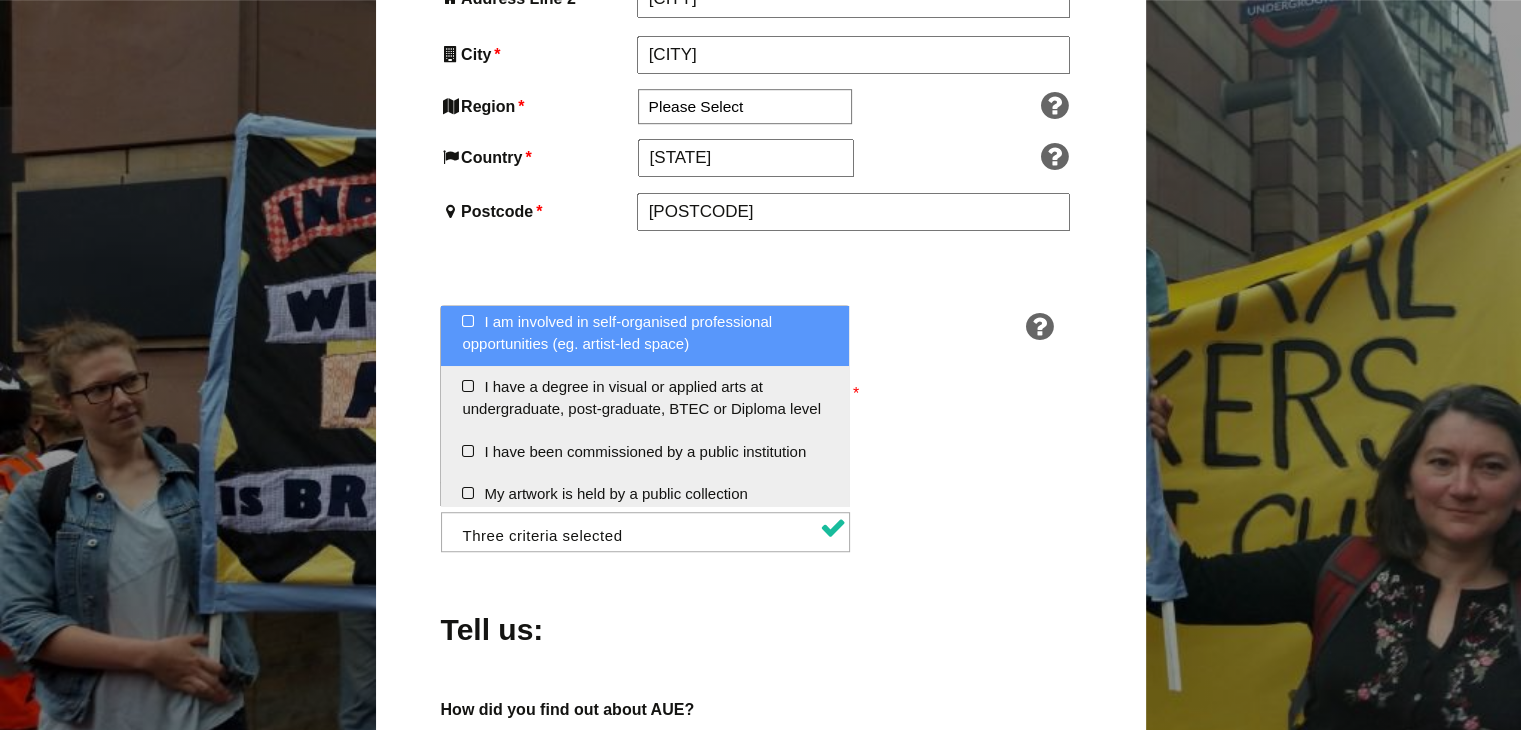click on "I am involved in self-organised professional opportunities (eg. artist-led space)" at bounding box center [645, 333] 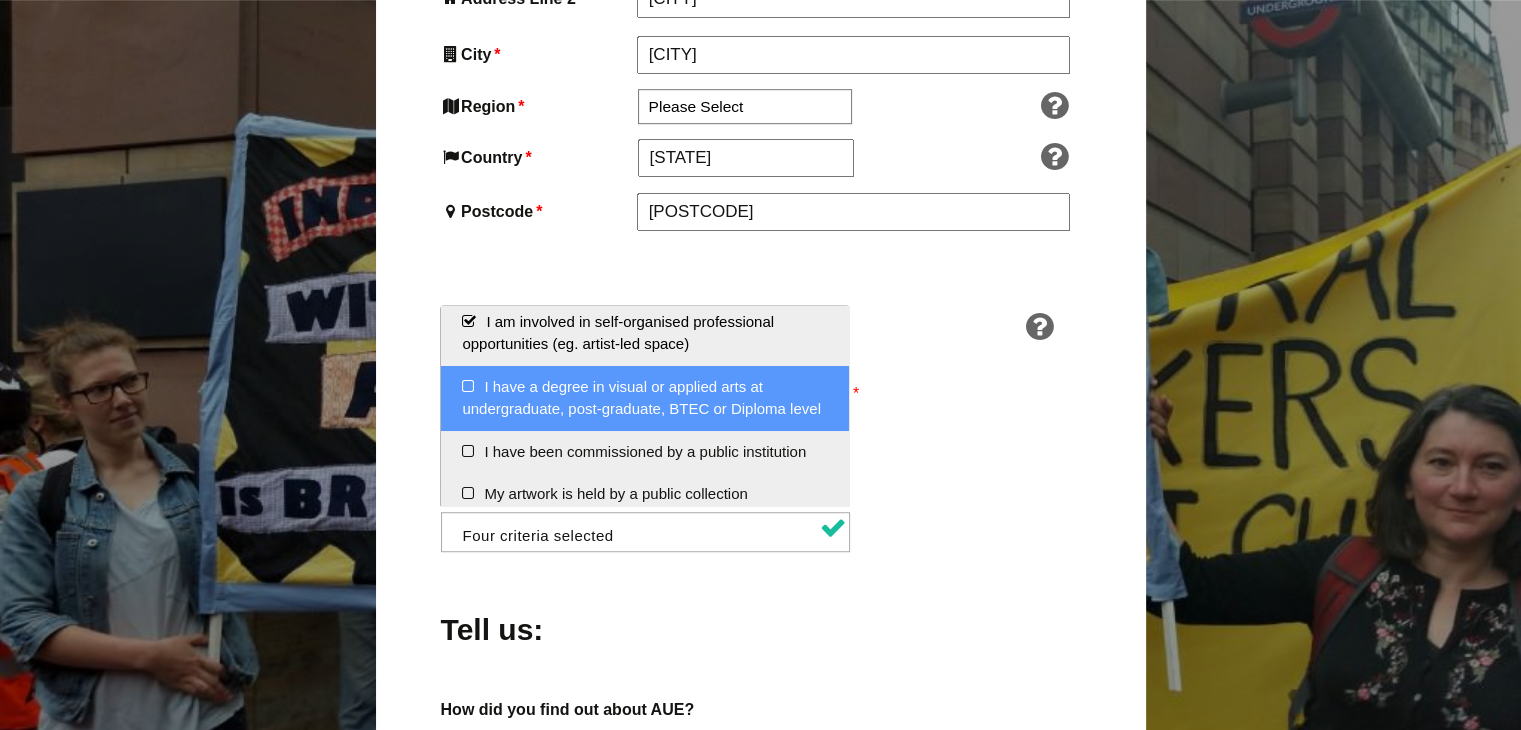 click on "I have a degree in visual or applied arts at undergraduate, post-graduate, BTEC or Diploma level" at bounding box center [645, 398] 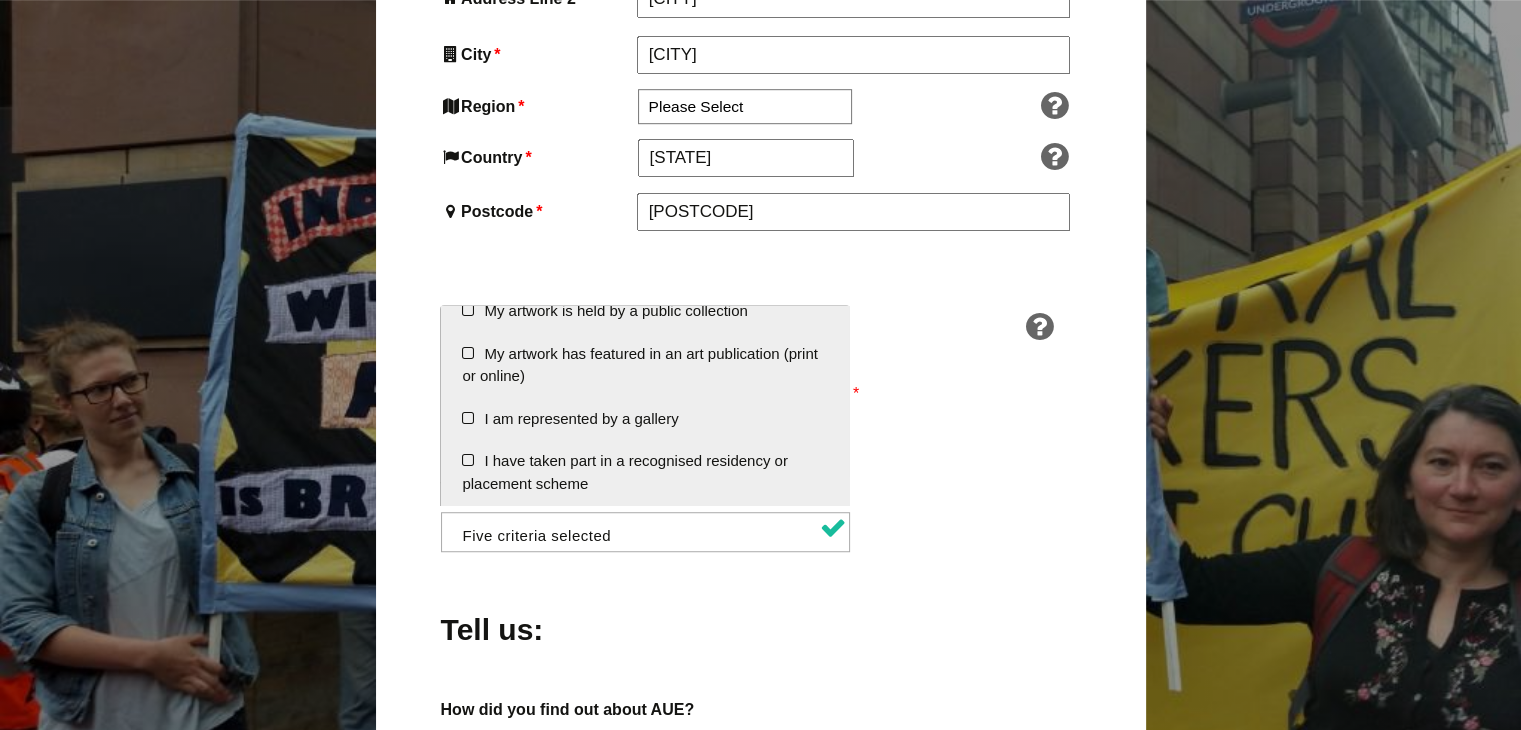 scroll, scrollTop: 368, scrollLeft: 0, axis: vertical 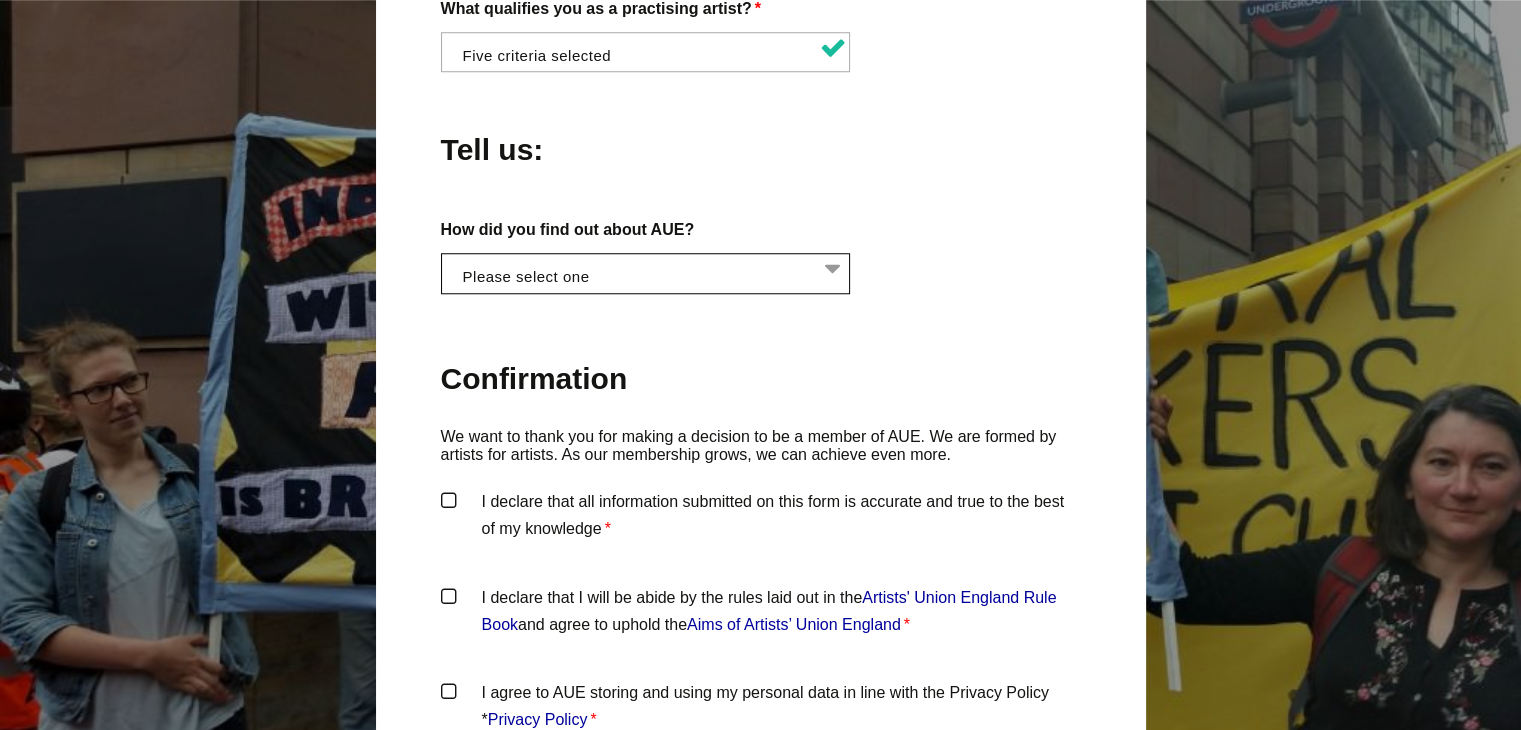 click at bounding box center (652, 271) 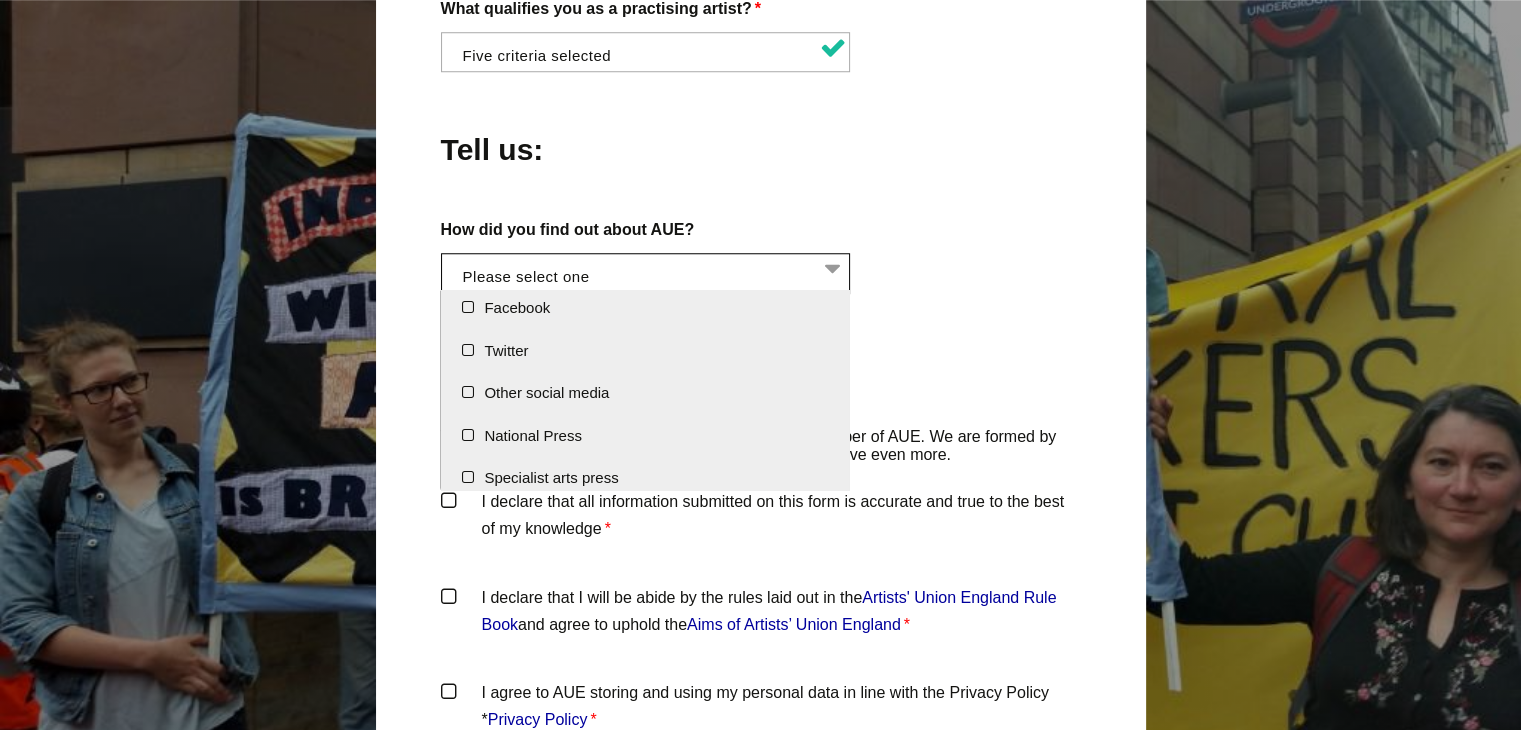 scroll, scrollTop: 60, scrollLeft: 0, axis: vertical 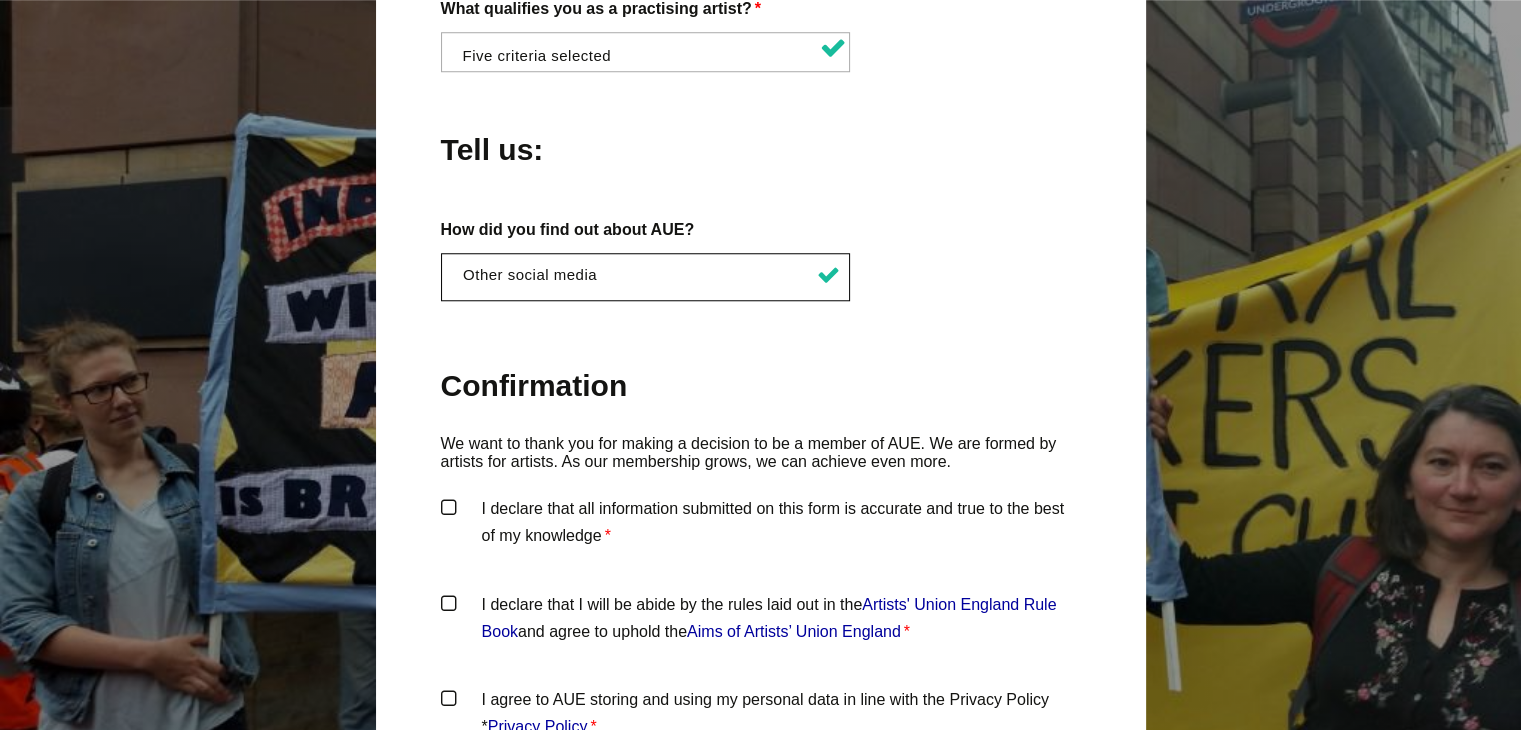 click on "Confirmation" at bounding box center [761, 385] 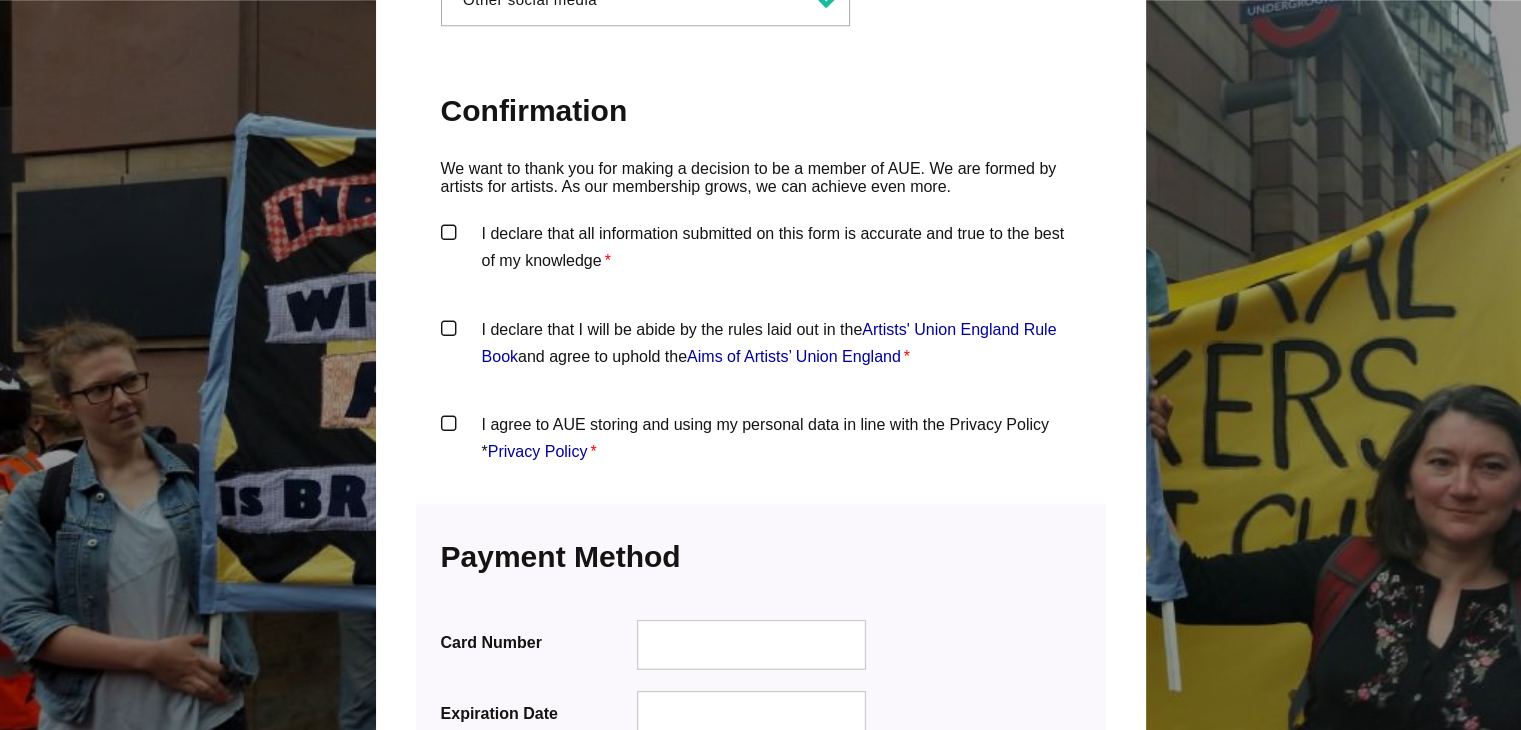 scroll, scrollTop: 2040, scrollLeft: 0, axis: vertical 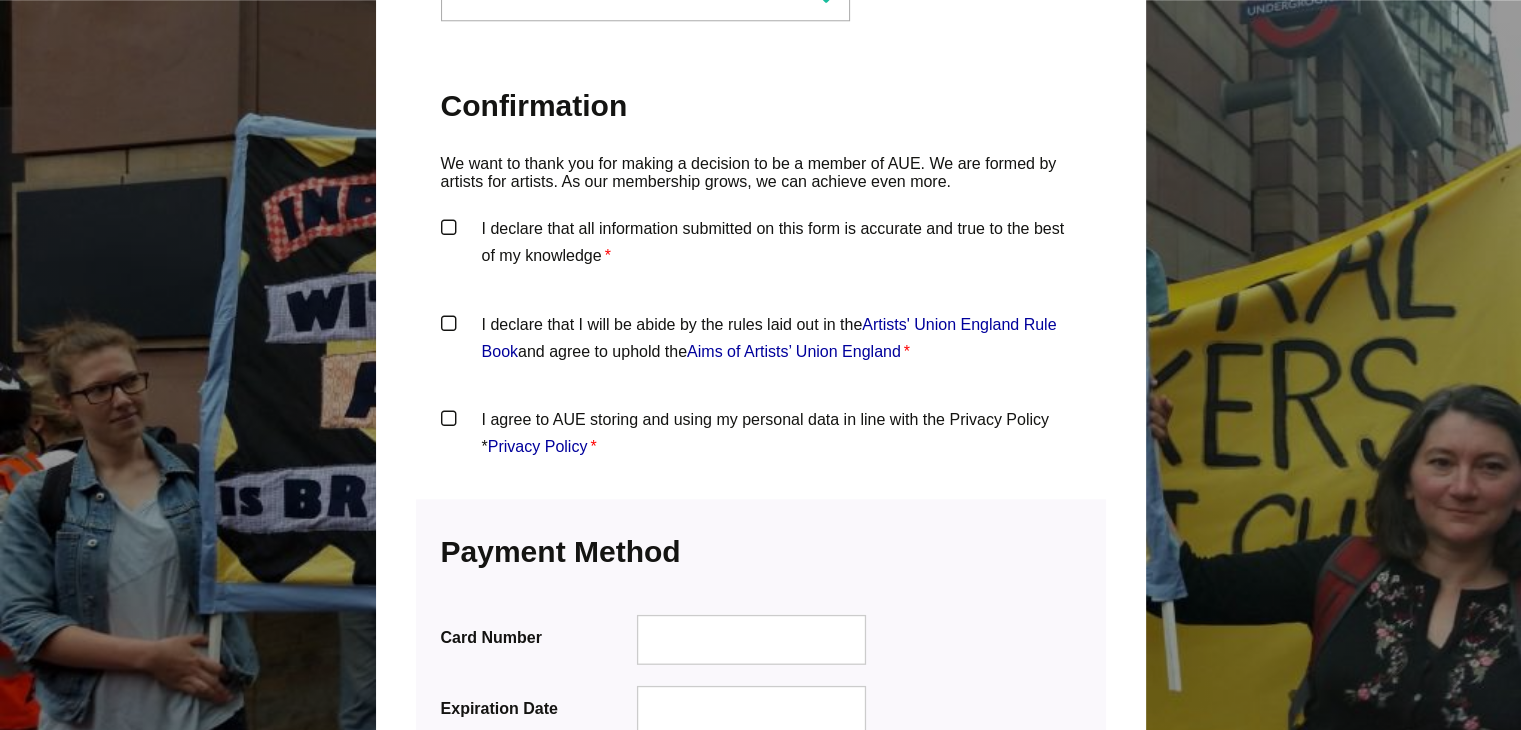 click on "I declare that all information submitted on this form is accurate and true to the best of my knowledge  *" at bounding box center [761, 245] 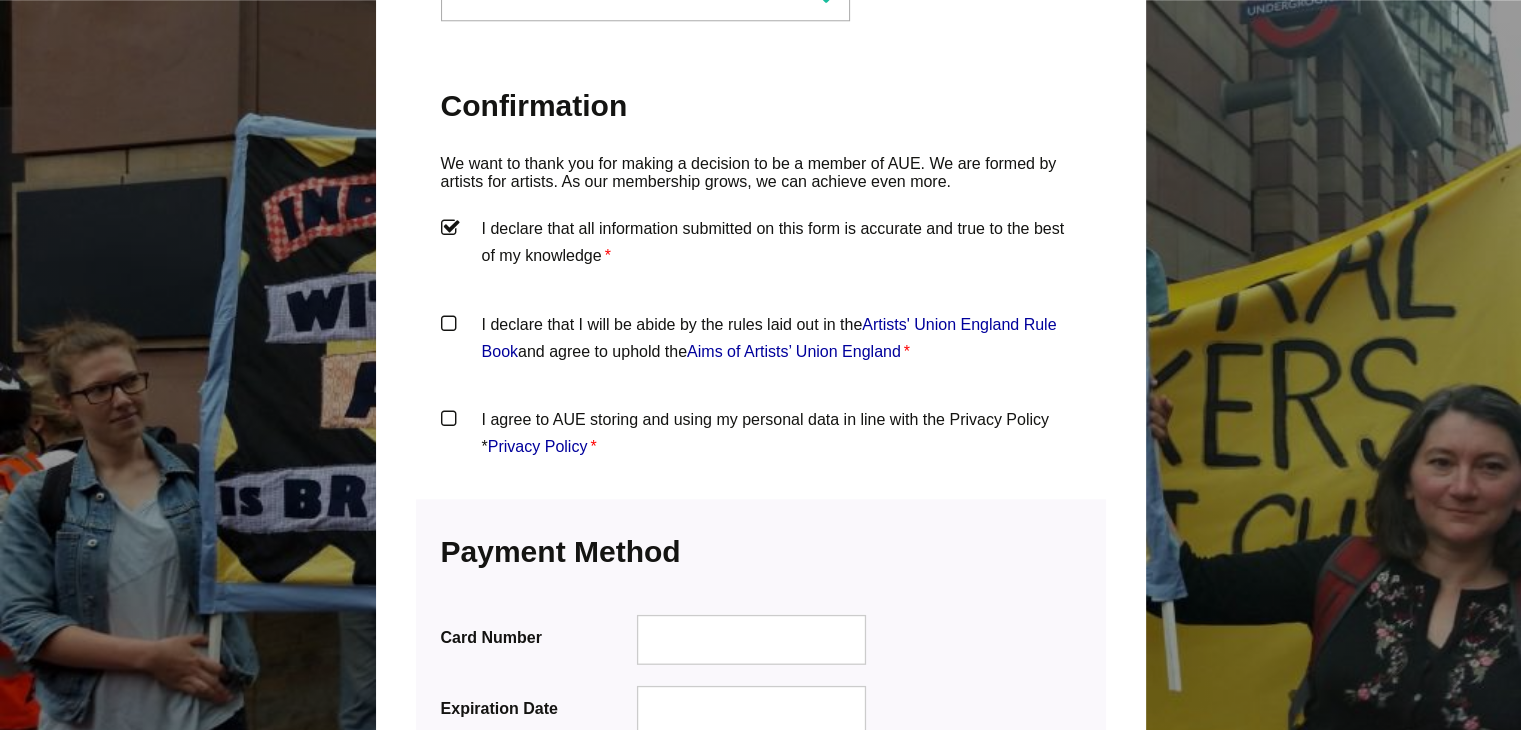 click on "I declare that I will be abide by the rules laid out in the  Artists' Union England Rule Book  and agree to uphold the  Aims of Artists’ Union England  *" at bounding box center [761, 341] 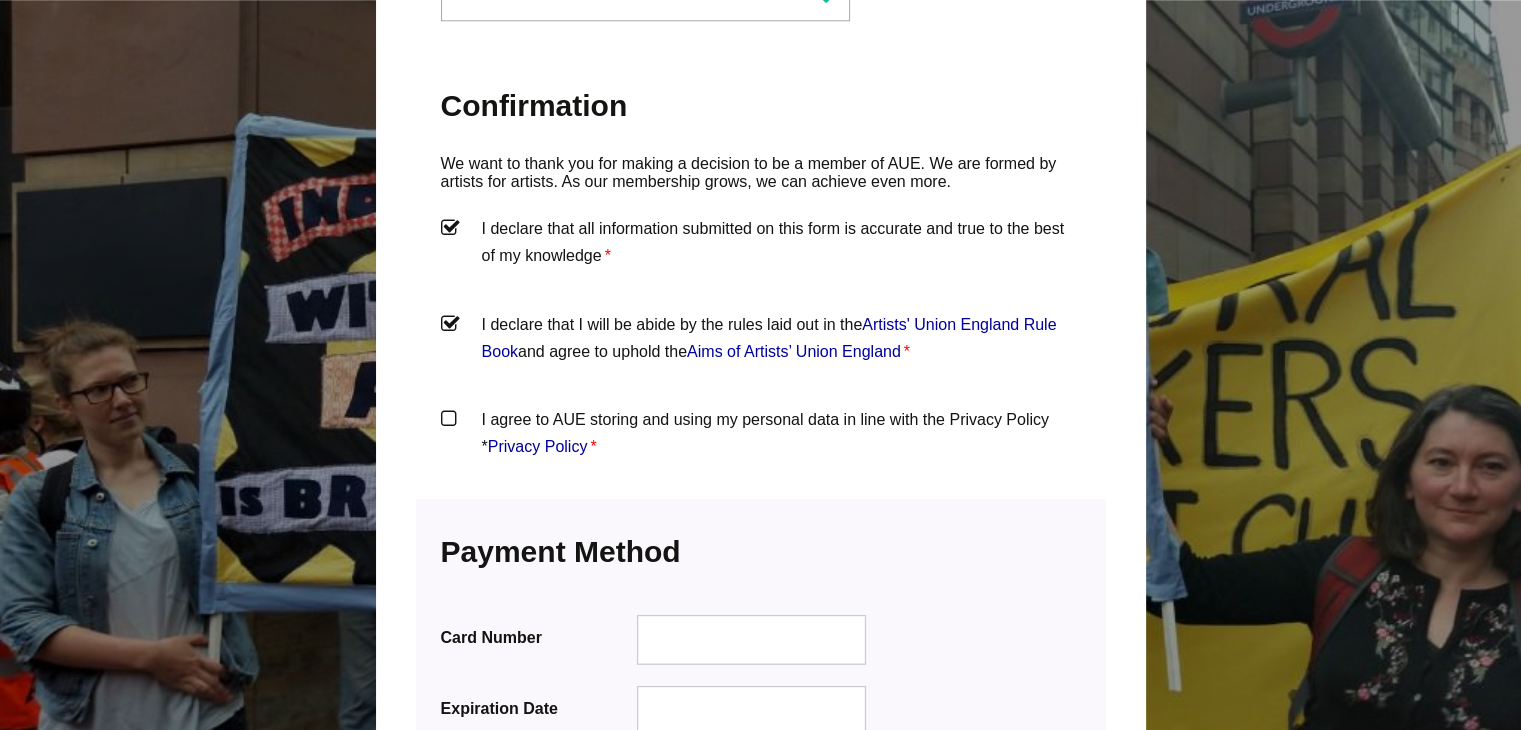 click on "I agree to AUE storing and using my personal data in line with the  Privacy Policy  *" at bounding box center [761, 436] 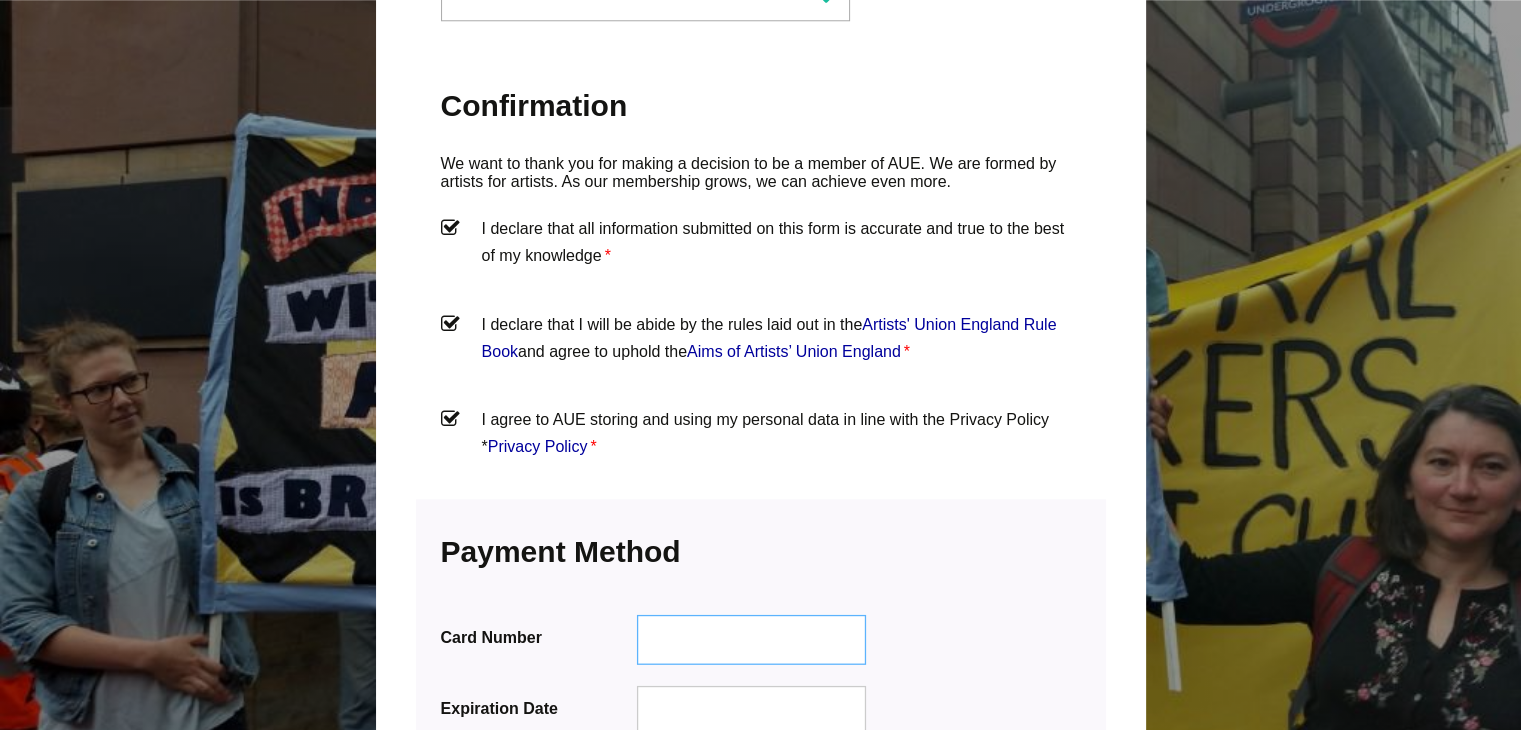 click at bounding box center [751, 639] 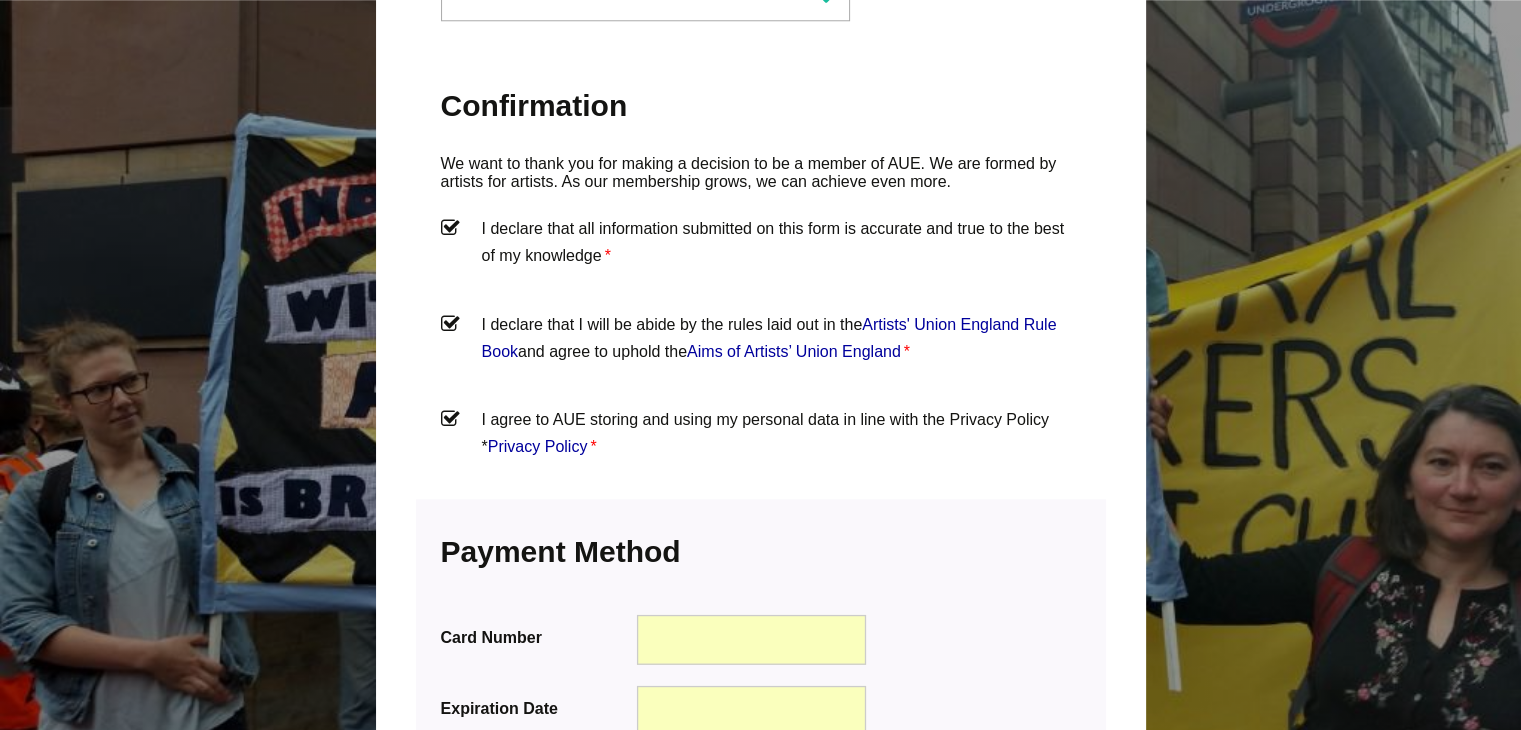 click on "I agree to AUE storing and using my personal data in line with the  Privacy Policy  *" at bounding box center [761, 445] 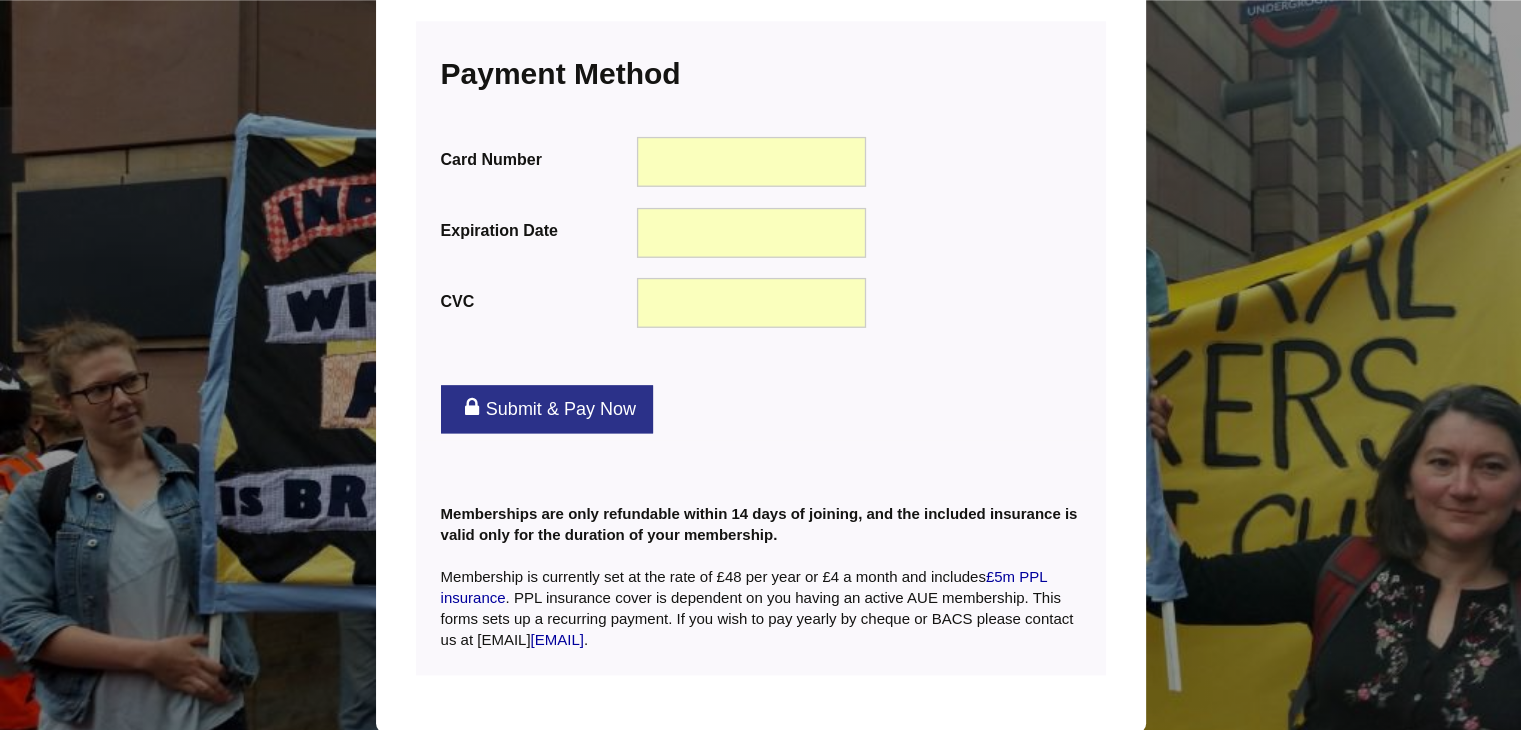 scroll, scrollTop: 2520, scrollLeft: 0, axis: vertical 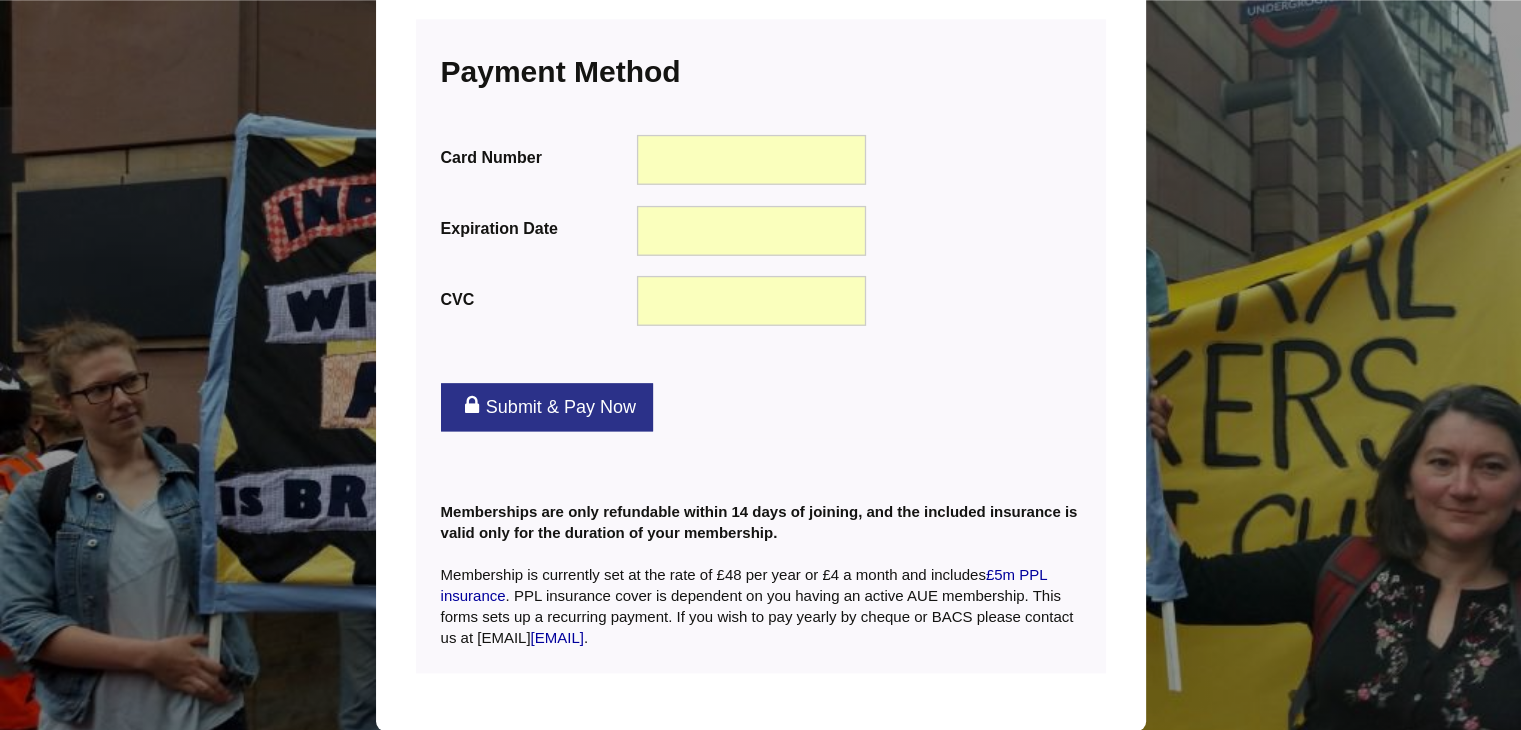 click on "Submit & Pay Now" at bounding box center (547, 407) 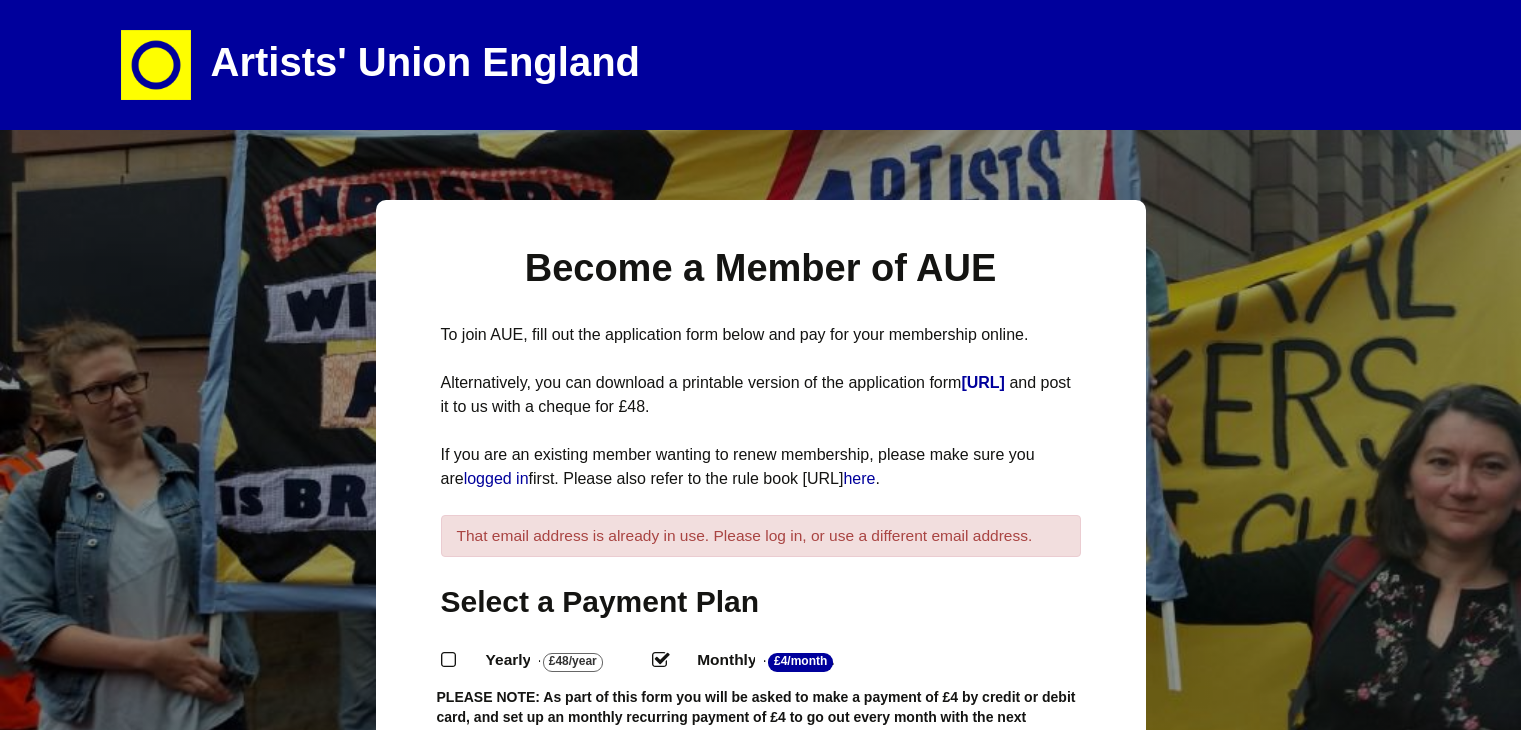 scroll, scrollTop: 0, scrollLeft: 0, axis: both 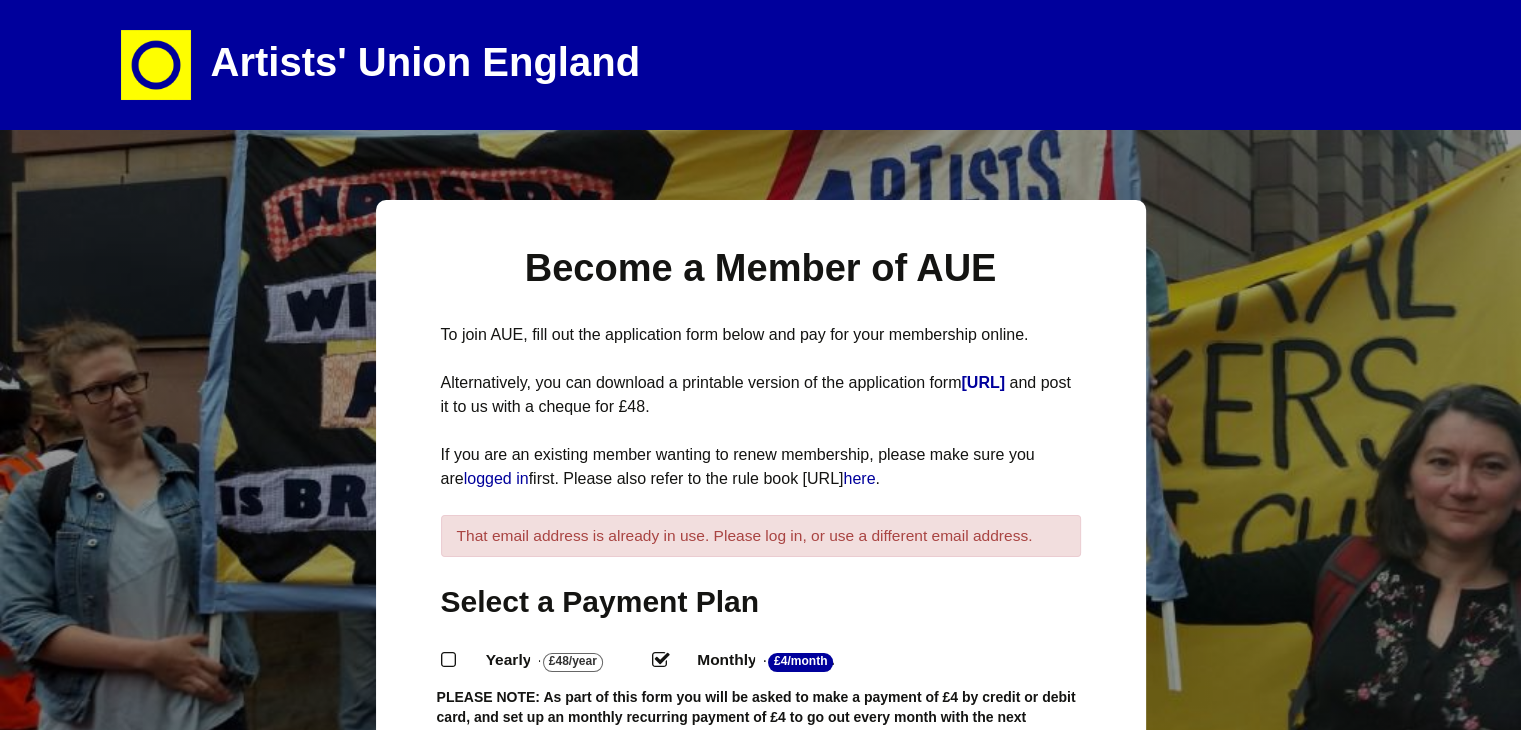 click on "If you are an existing member wanting to renew membership, please make sure you are logged in first. Please also refer to the rule book here ." at bounding box center [761, 467] 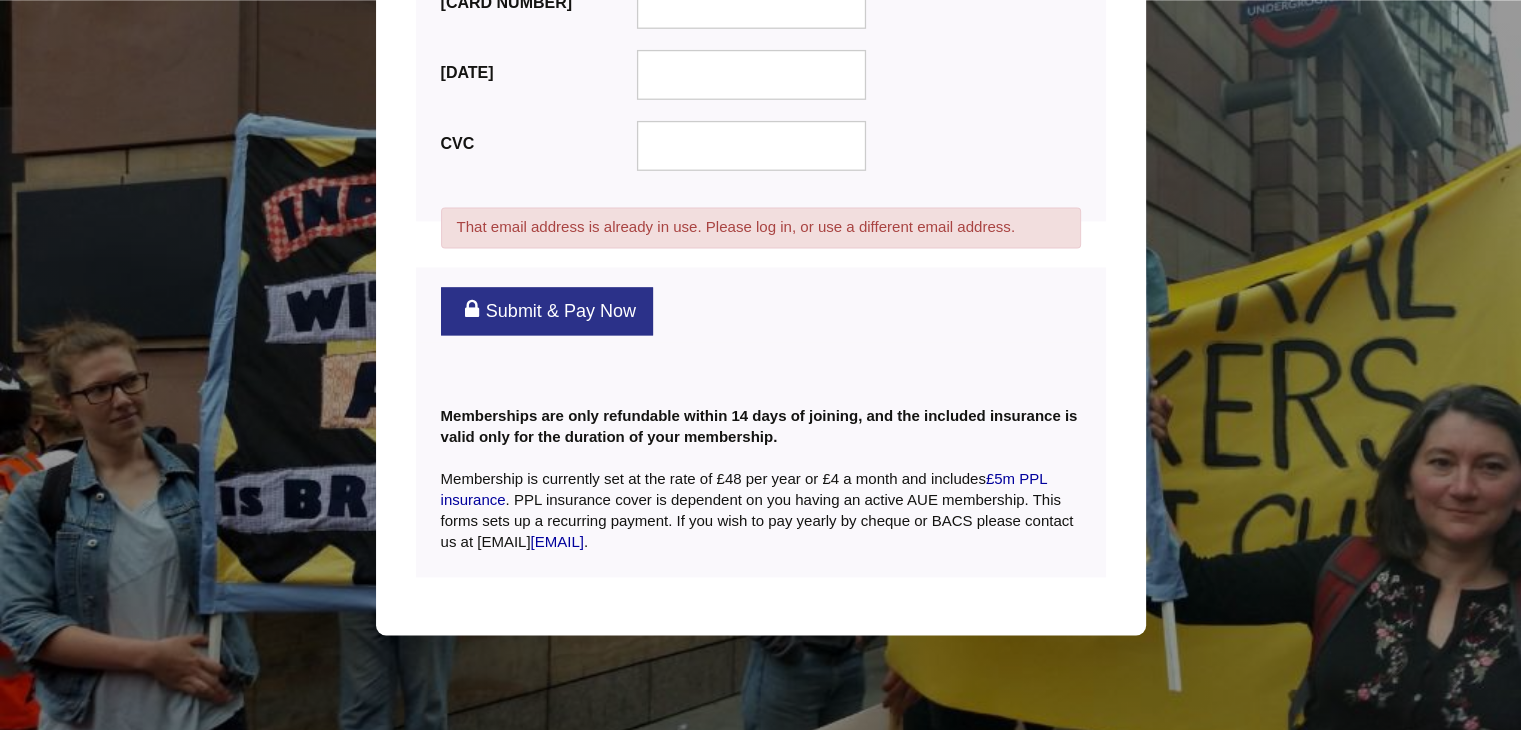 scroll, scrollTop: 2746, scrollLeft: 0, axis: vertical 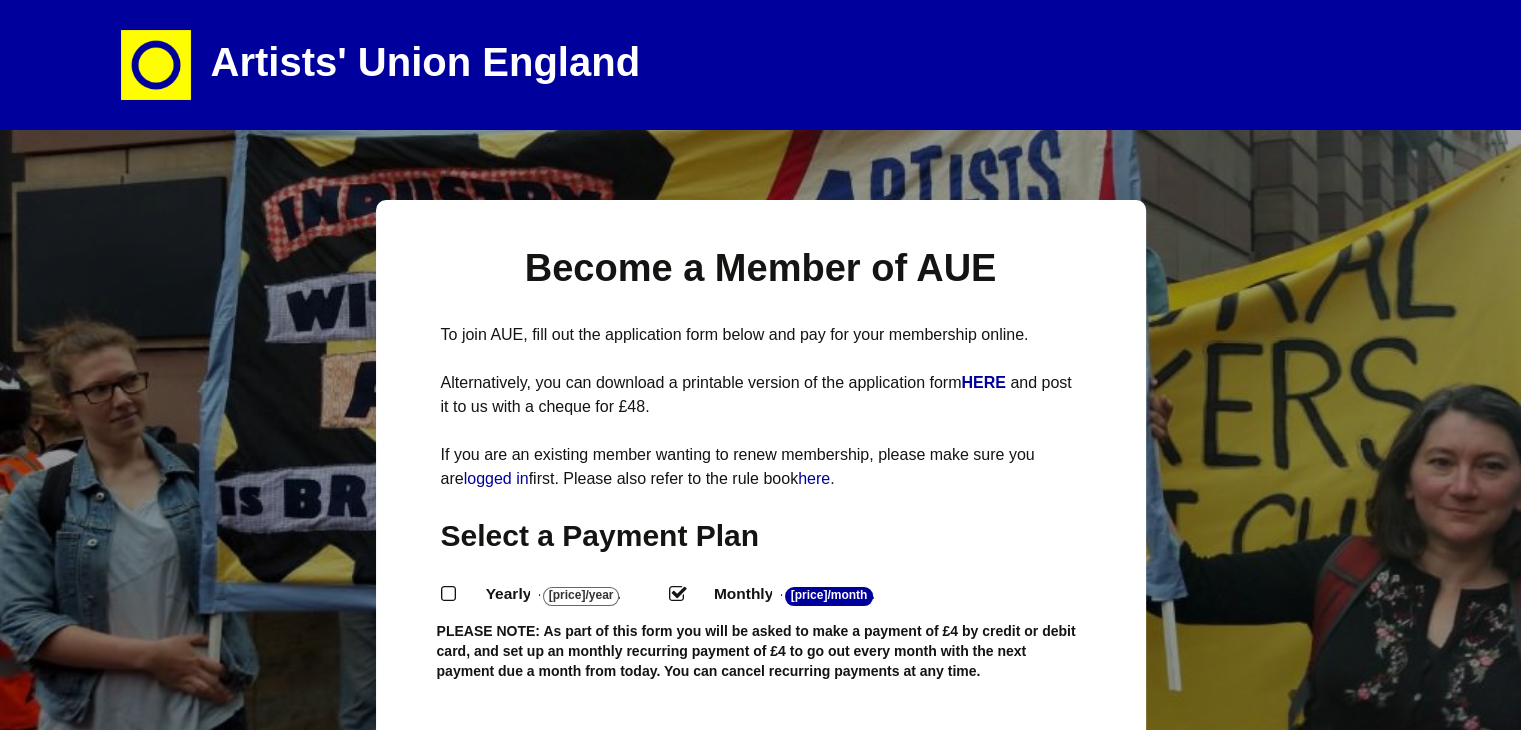 click at bounding box center [156, 65] 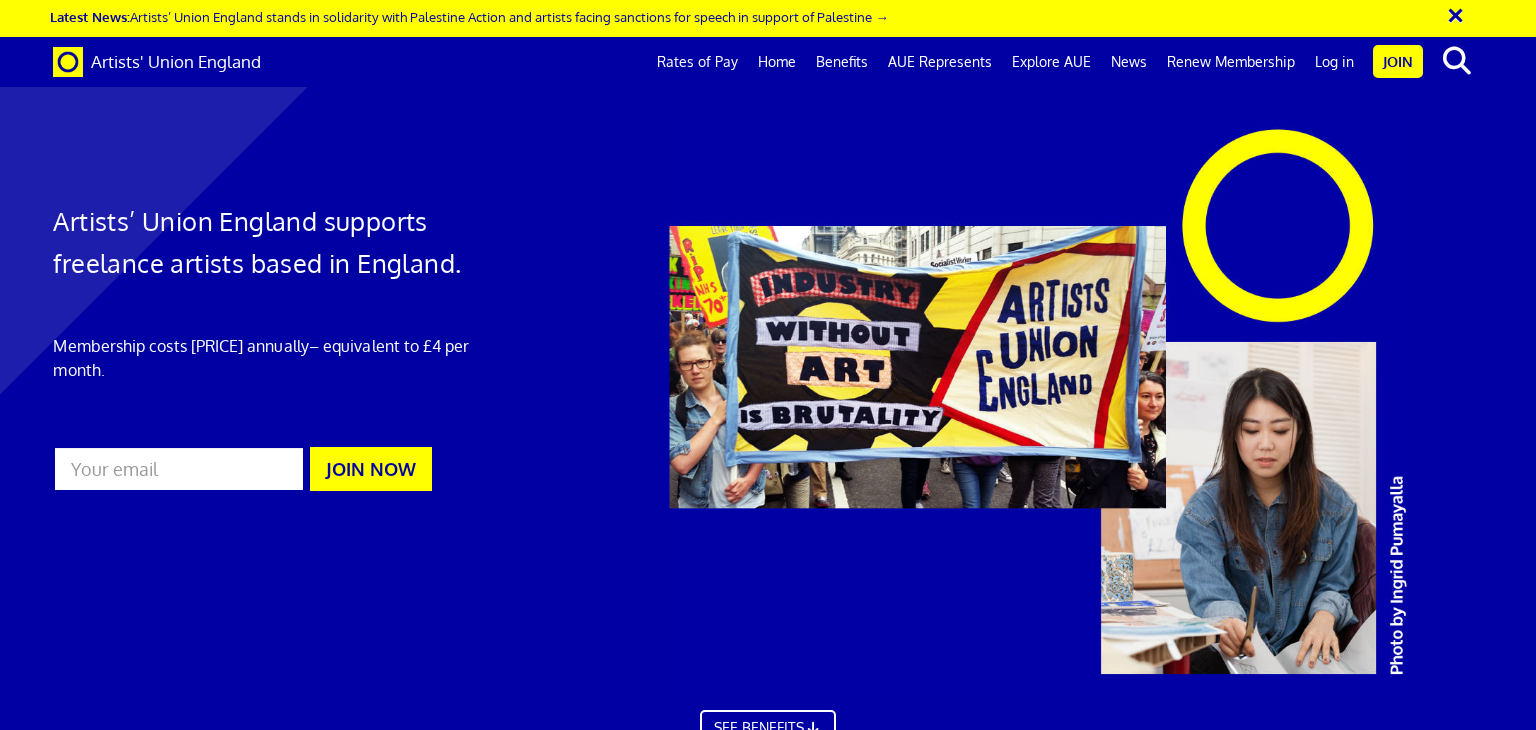 scroll, scrollTop: 0, scrollLeft: 0, axis: both 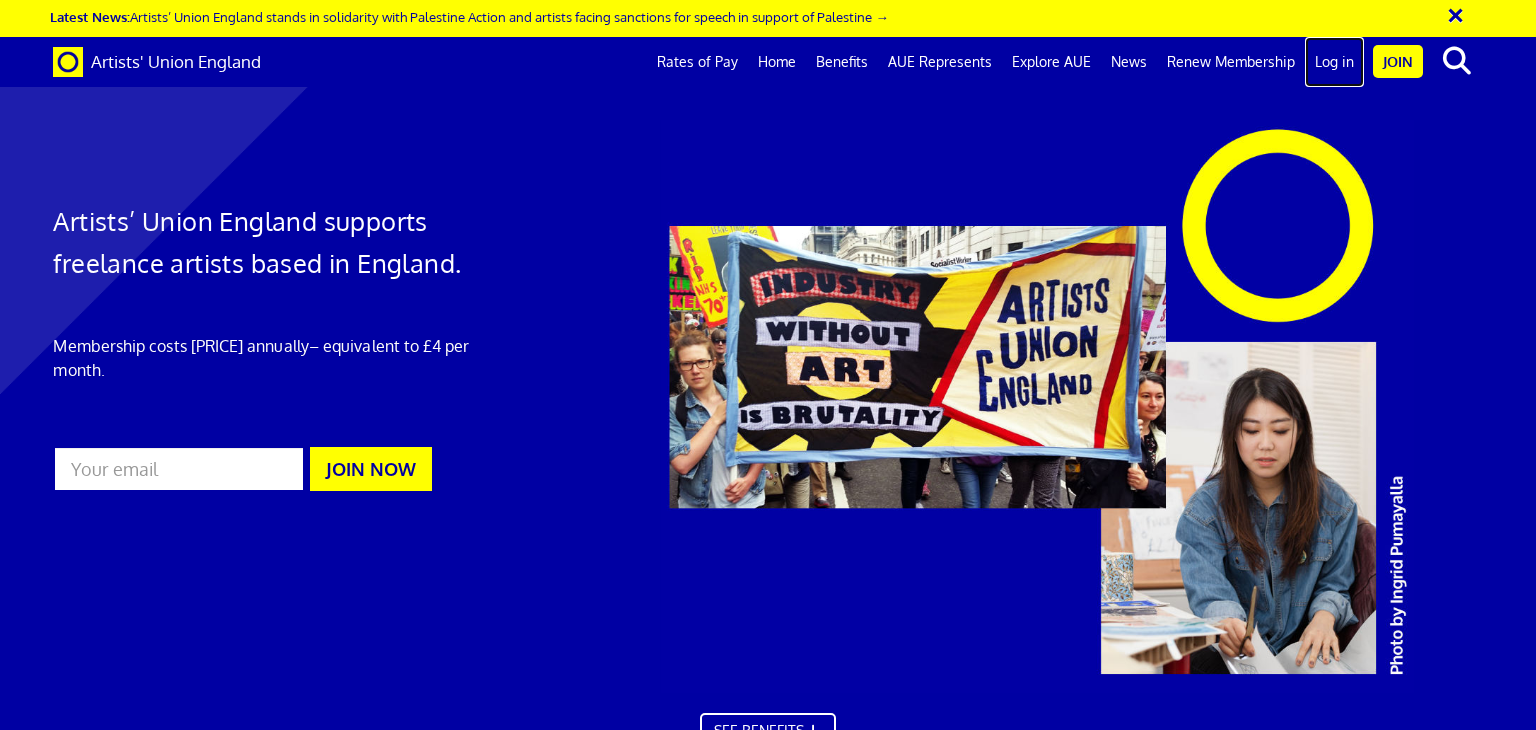 click on "Log in" at bounding box center (1334, 62) 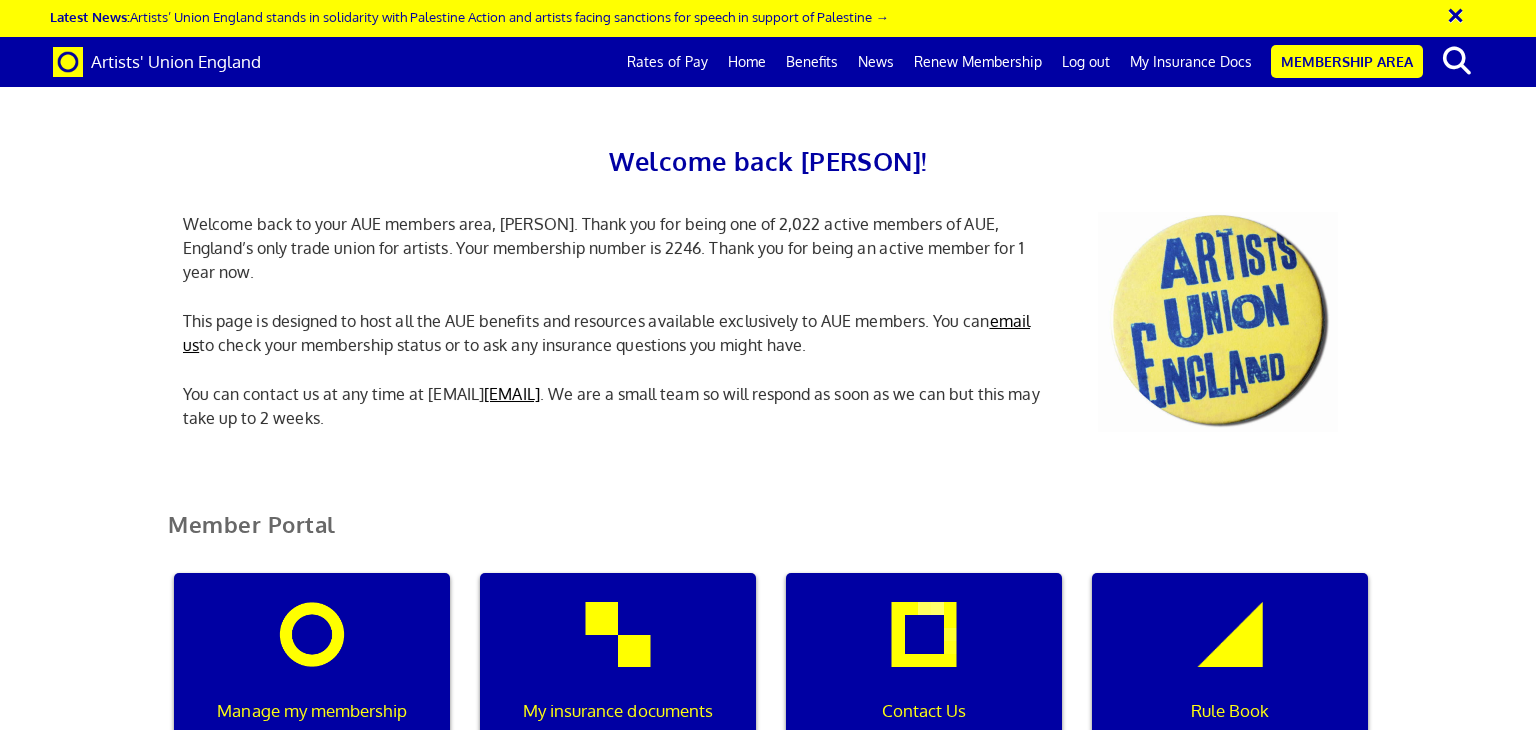 scroll, scrollTop: 0, scrollLeft: 0, axis: both 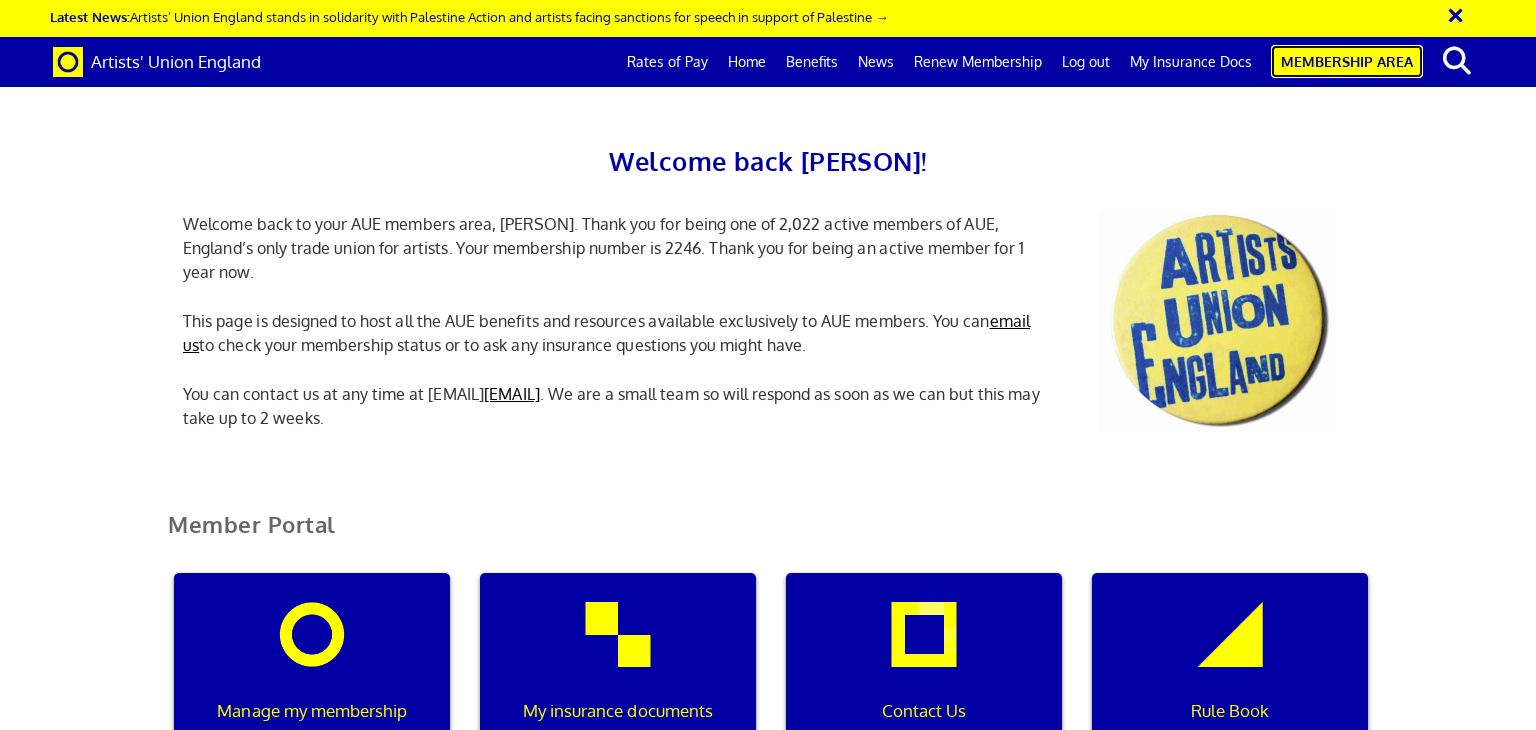 click on "Membership Area" at bounding box center (1347, 61) 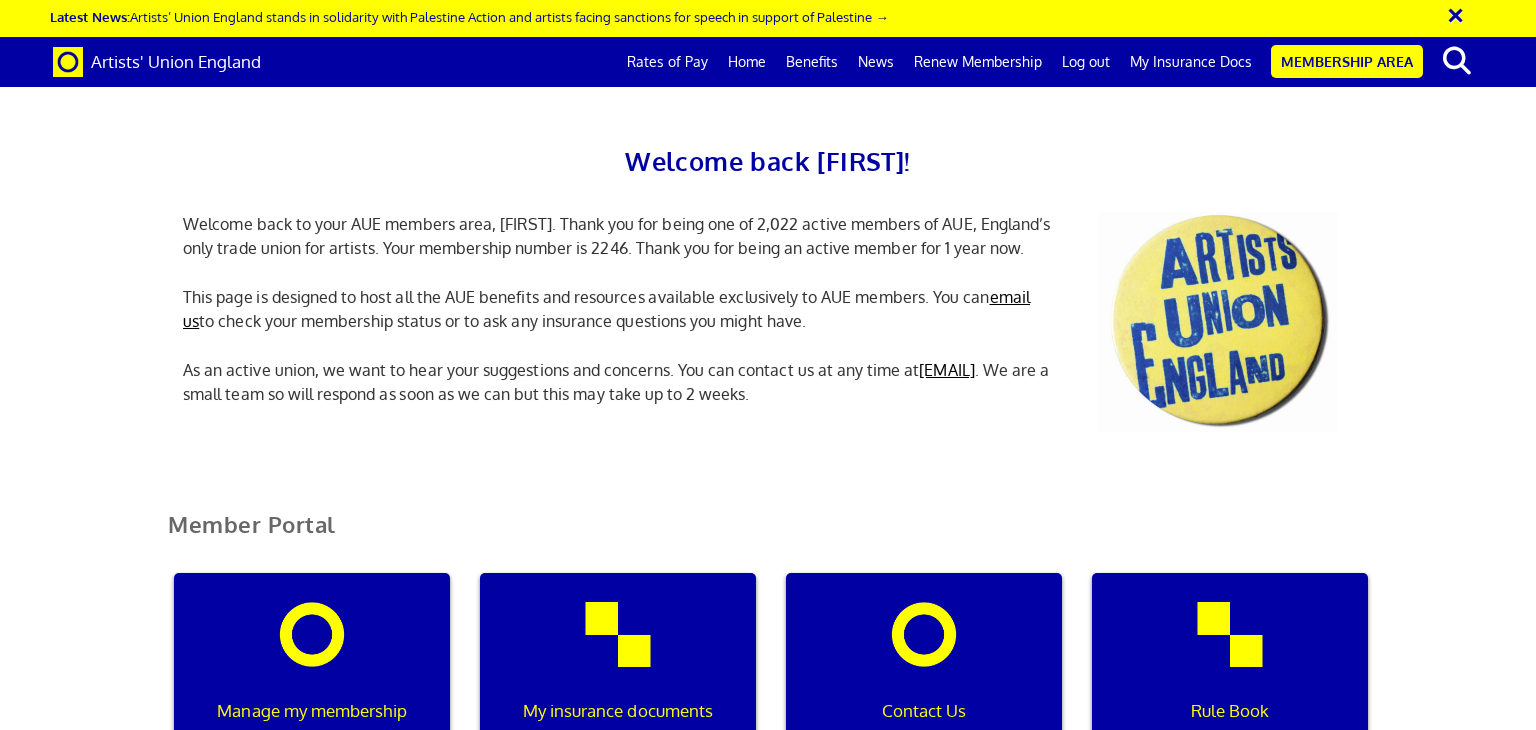 scroll, scrollTop: 0, scrollLeft: 0, axis: both 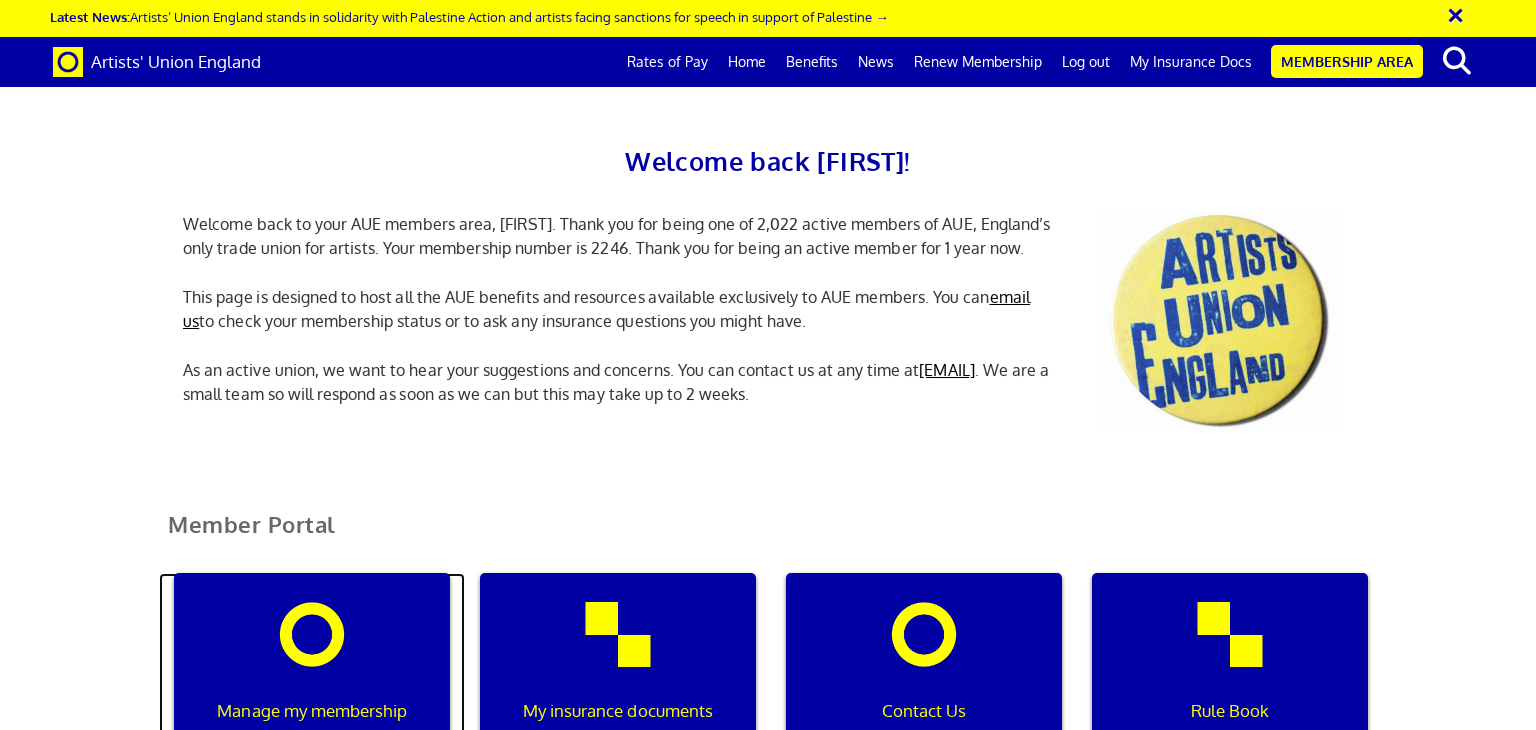 click on "Manage my membership" at bounding box center (312, 669) 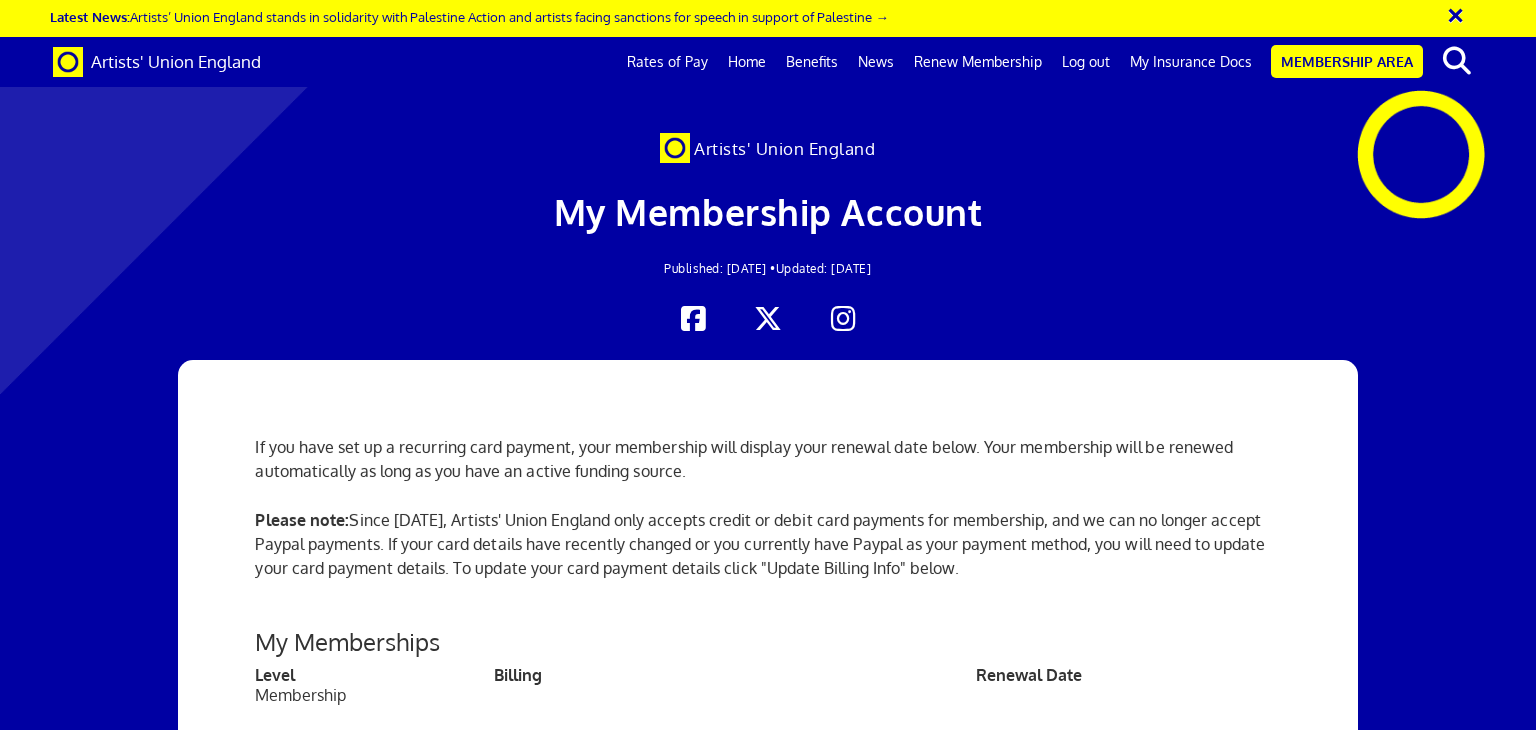 scroll, scrollTop: 0, scrollLeft: 0, axis: both 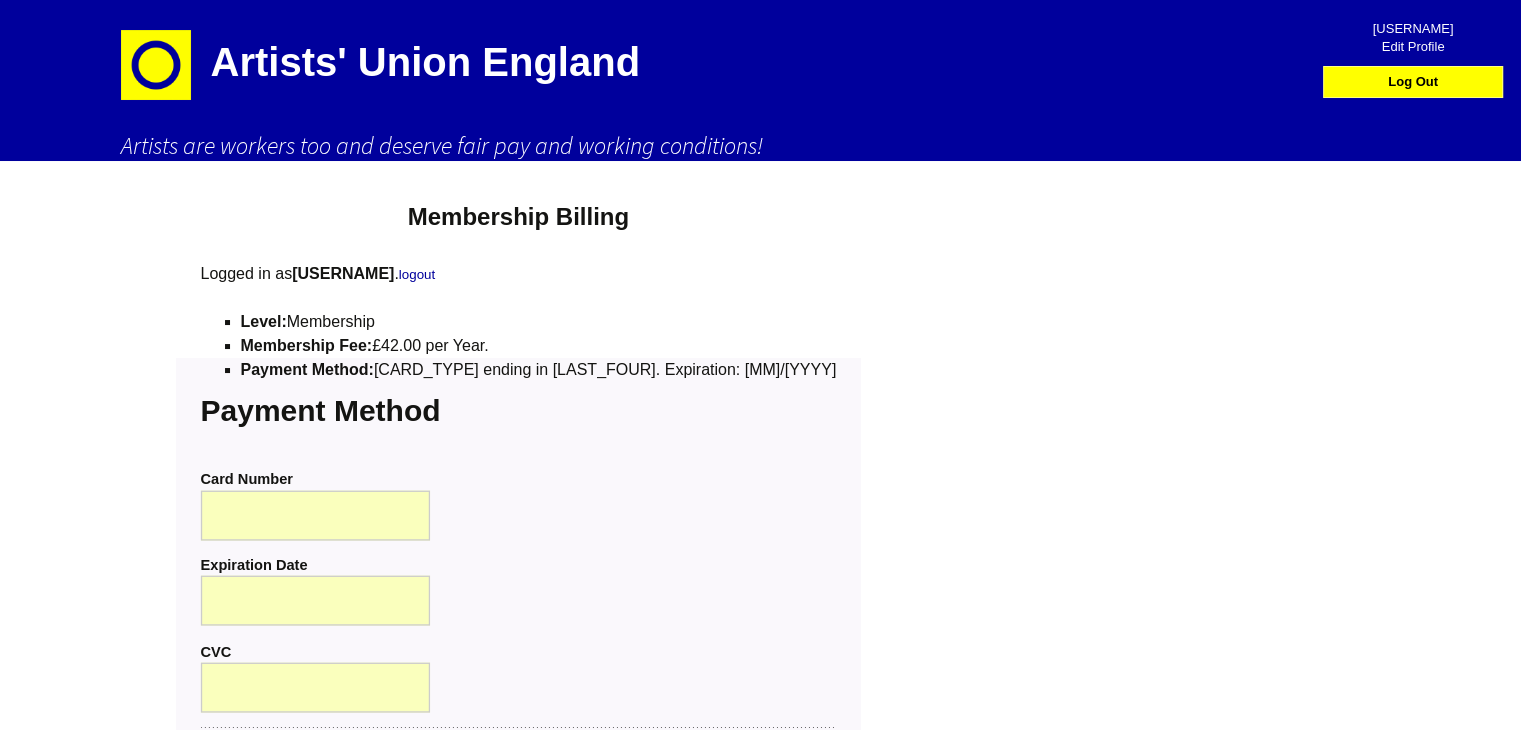 click on "Payment Information
We accept all major credit cards" at bounding box center [533, 413] 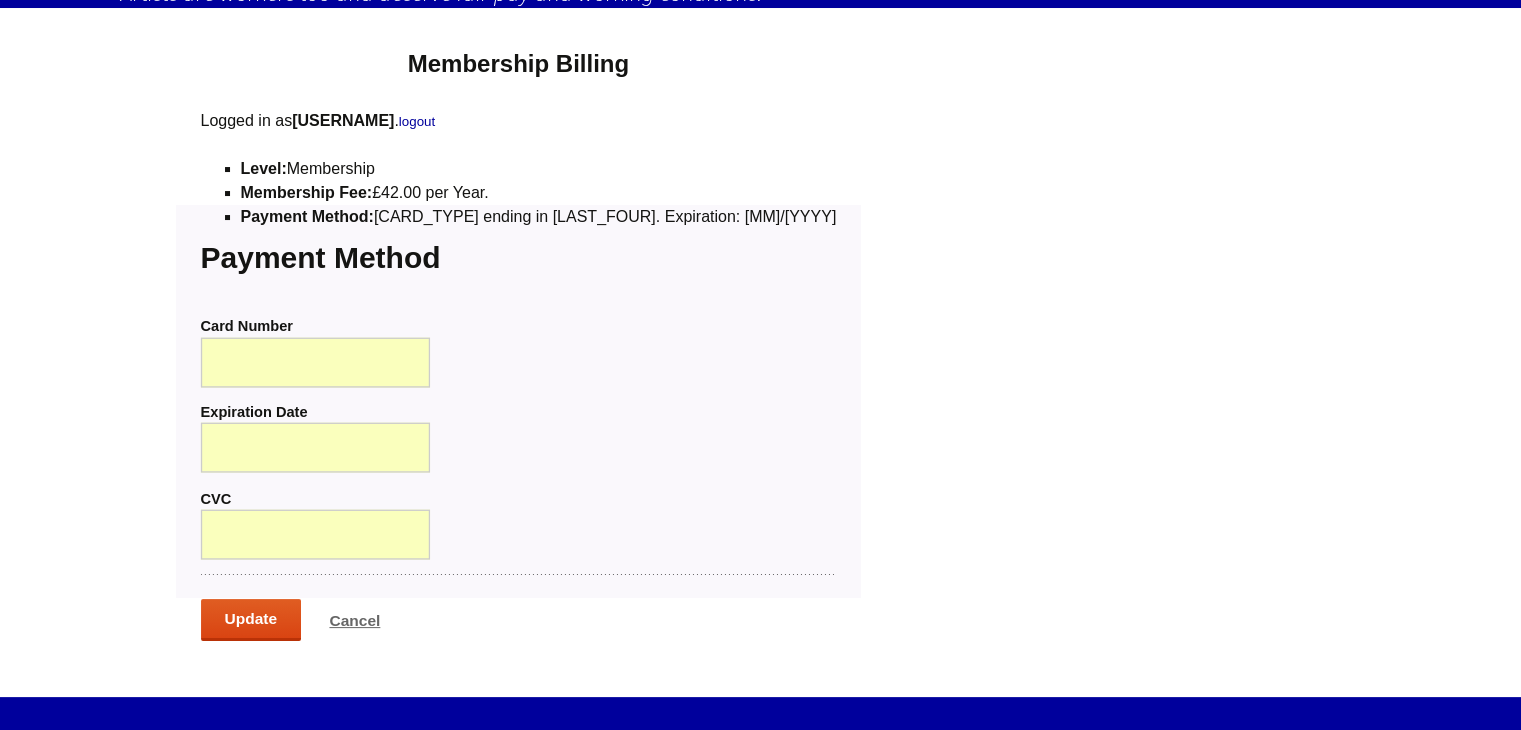 scroll, scrollTop: 200, scrollLeft: 0, axis: vertical 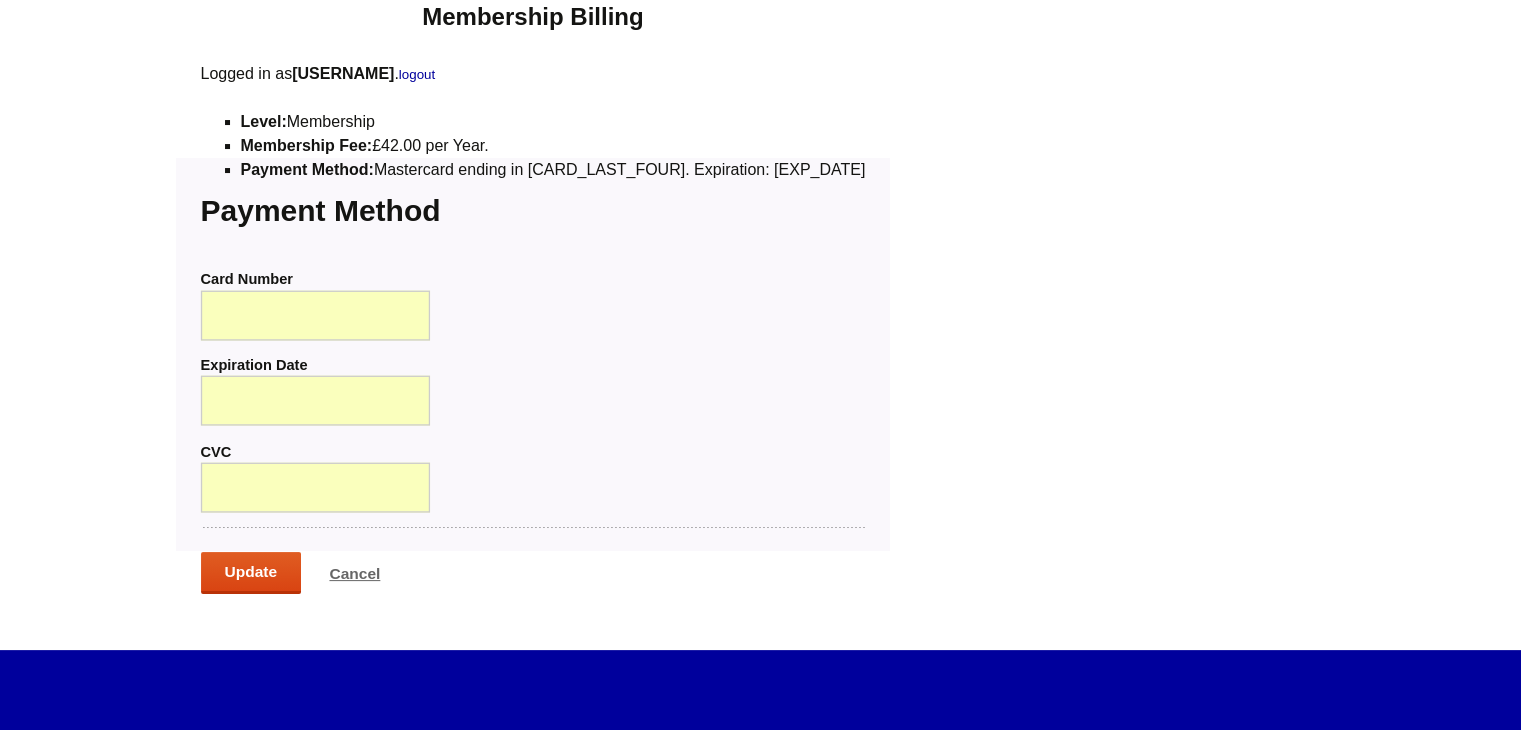 click on "Card Number
Expiration Date
CVC" at bounding box center (533, 383) 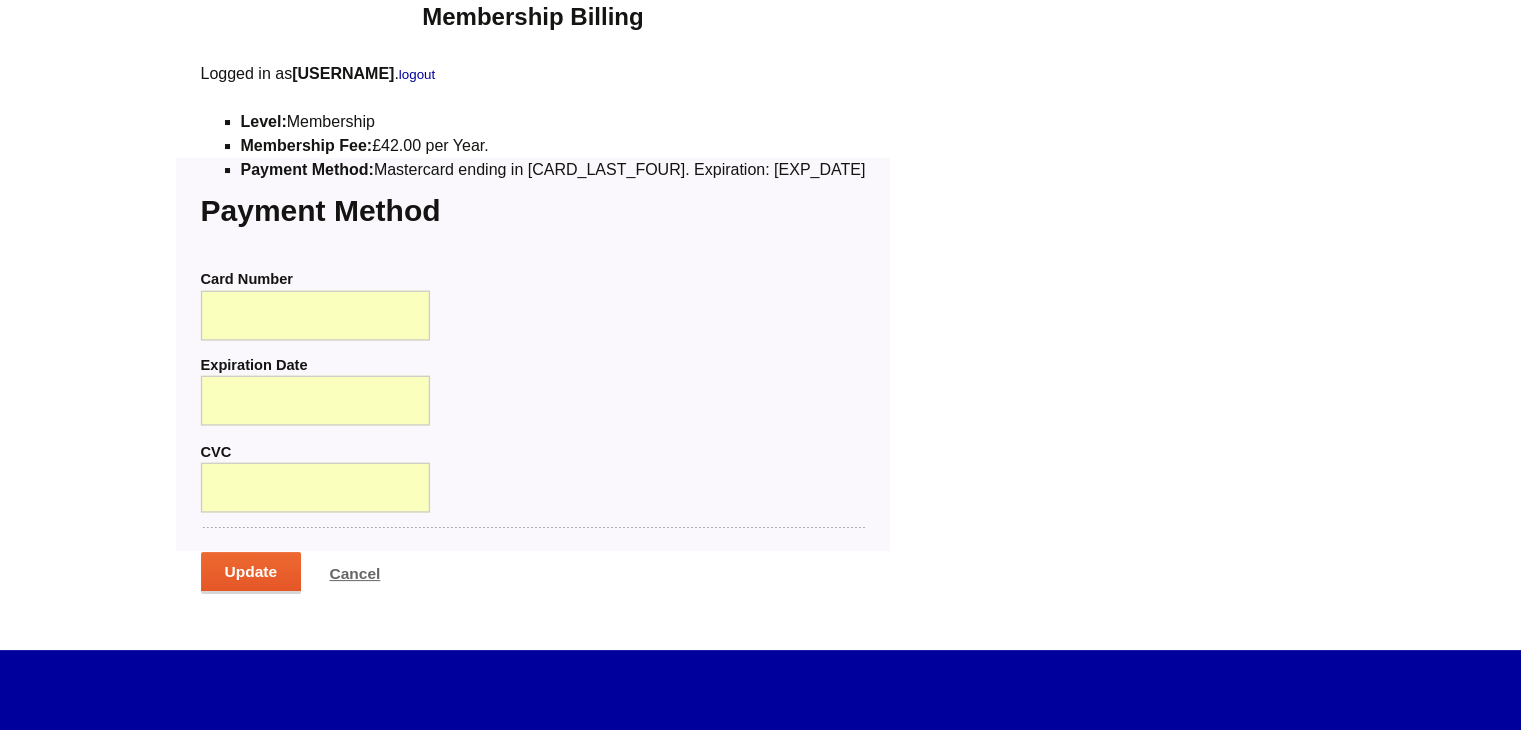 click on "Update" at bounding box center [251, 573] 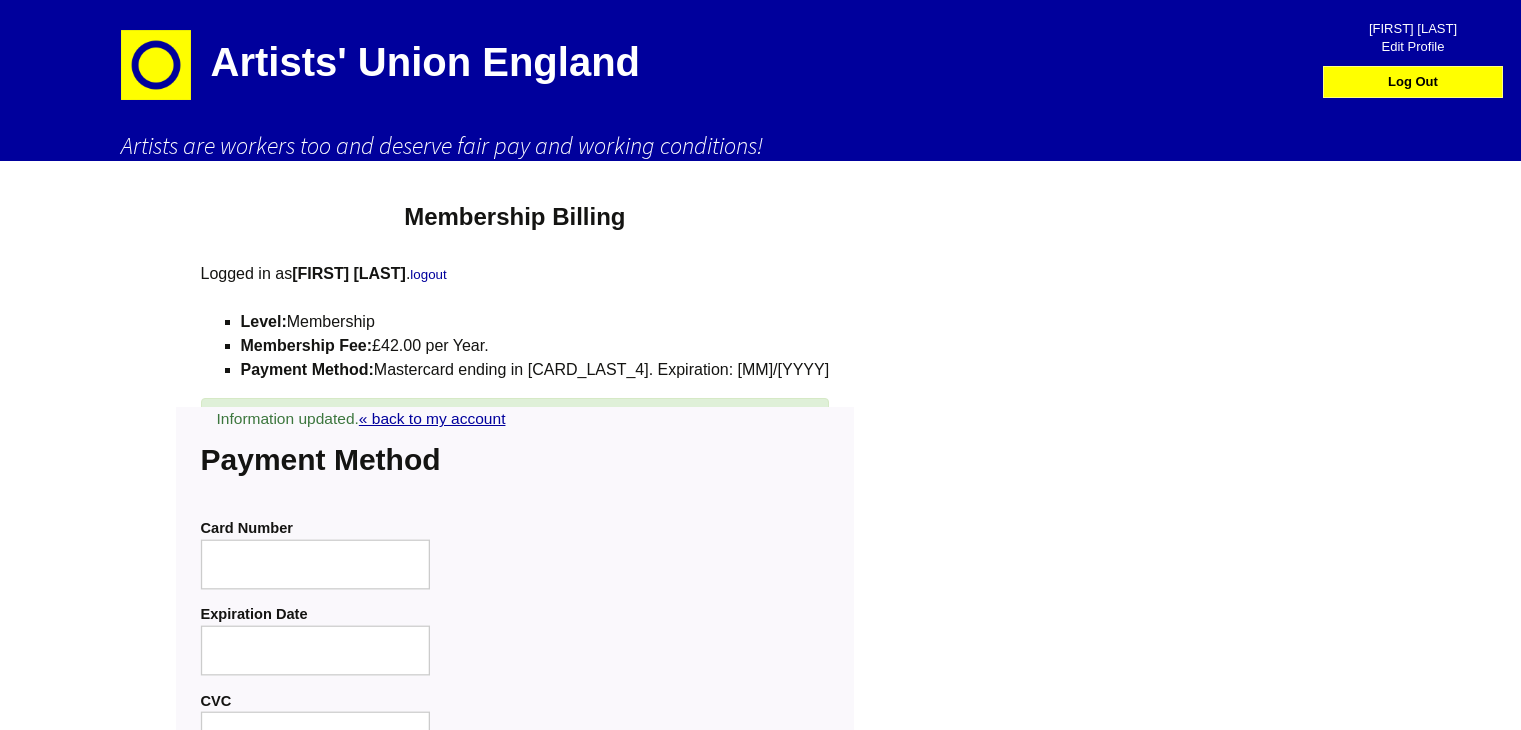 scroll, scrollTop: 0, scrollLeft: 0, axis: both 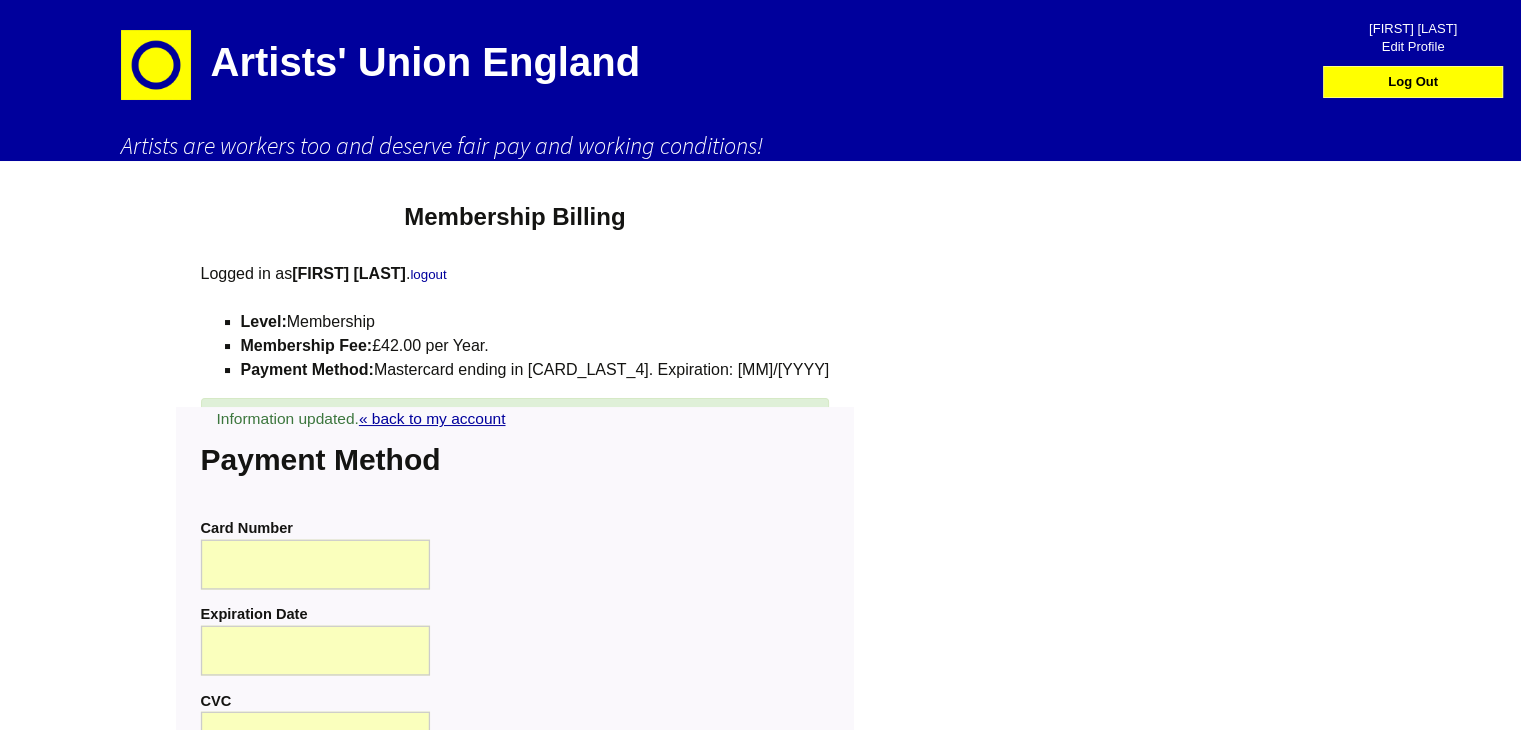 click on "Artists' Union England
Artists are workers too and deserve fair pay and working conditions!
Membership Billing
Logged in as  amyamy brocklehurst2246 .  logout
Level:  Membership
Membership Fee:
£42.00 per Year.
Payment Method:
Mastercard						ending in						3580.
Expiration: 05/2029
Information updated.  « back to my account
Payment Information
We accept all major credit cards
Card Number
Expiration Date" at bounding box center [760, 604] 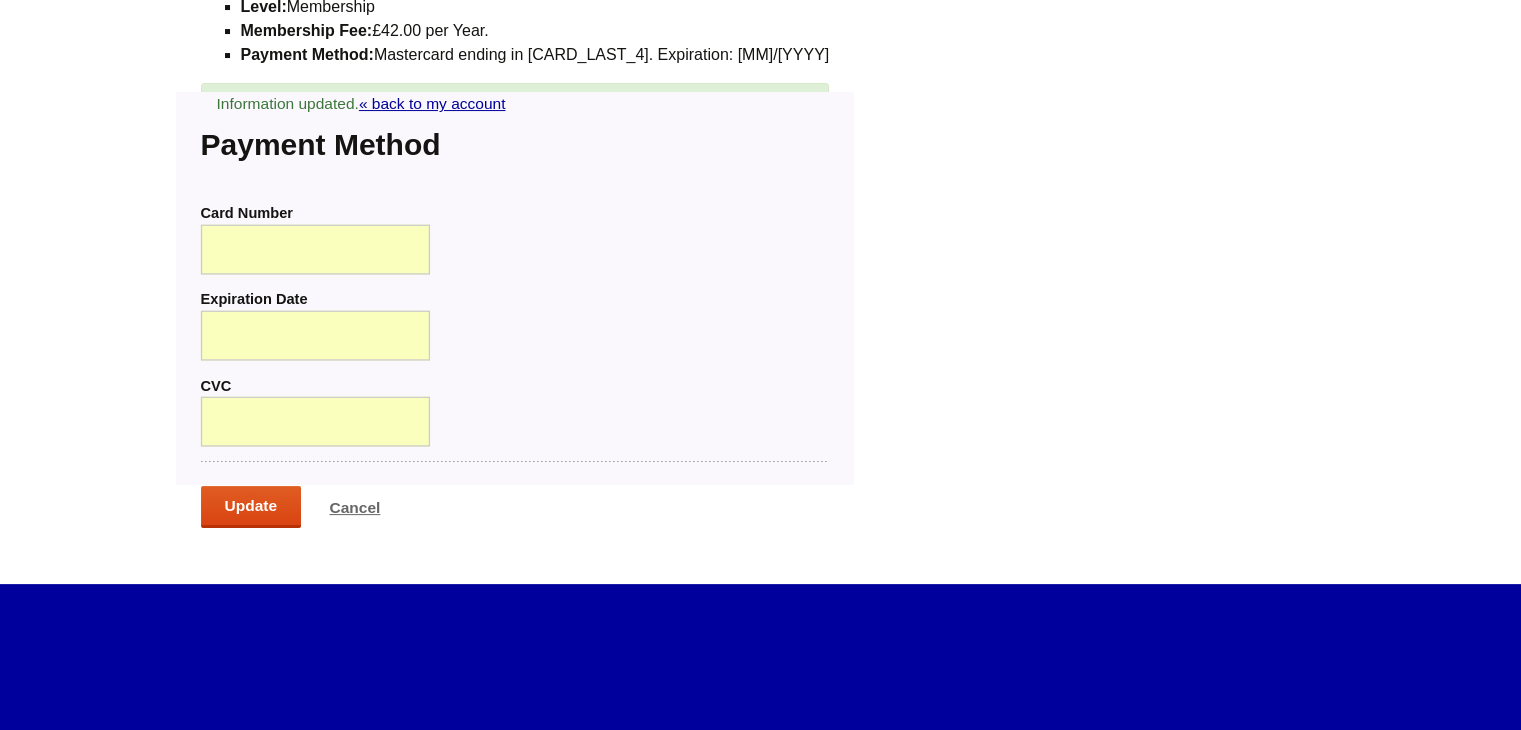 scroll, scrollTop: 320, scrollLeft: 0, axis: vertical 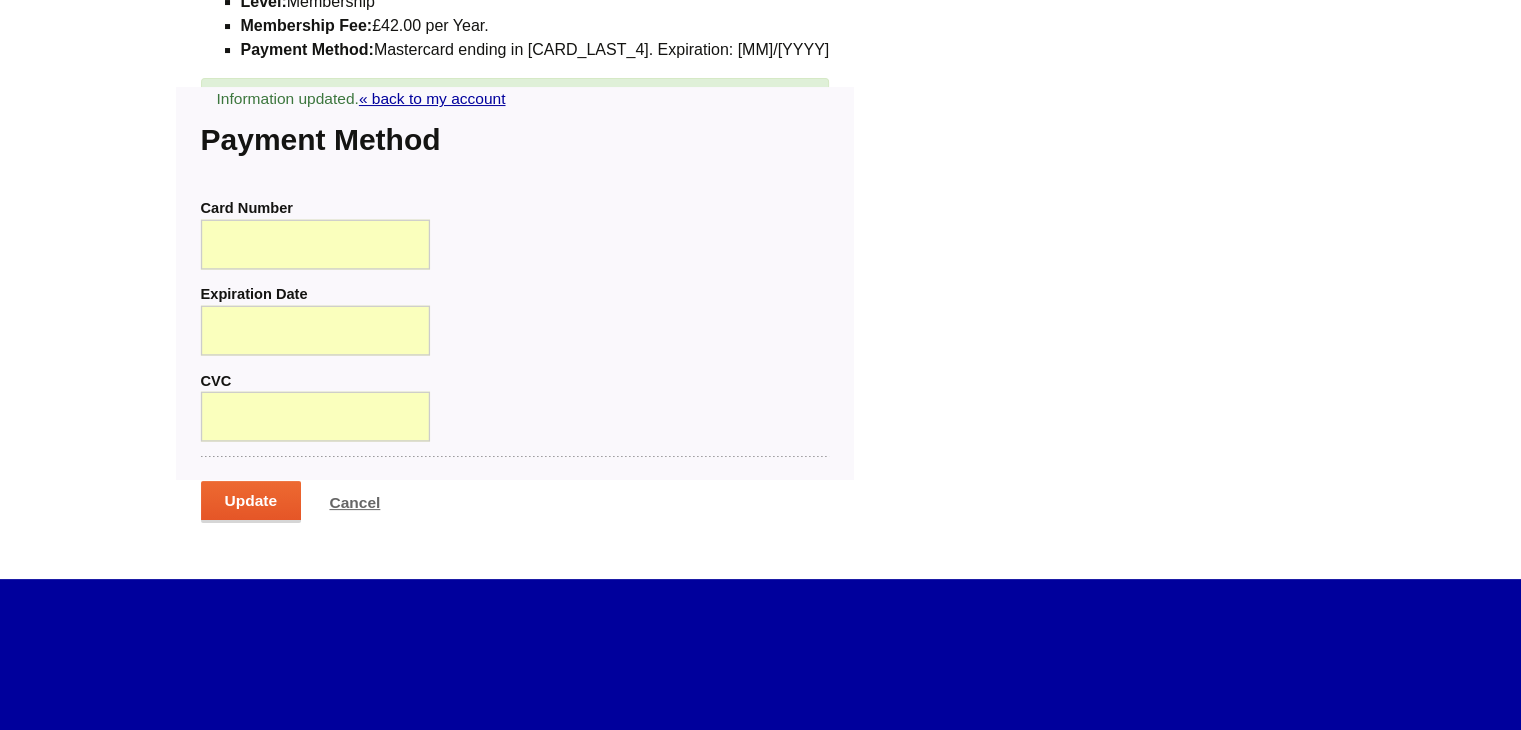 click on "Update" at bounding box center [251, 502] 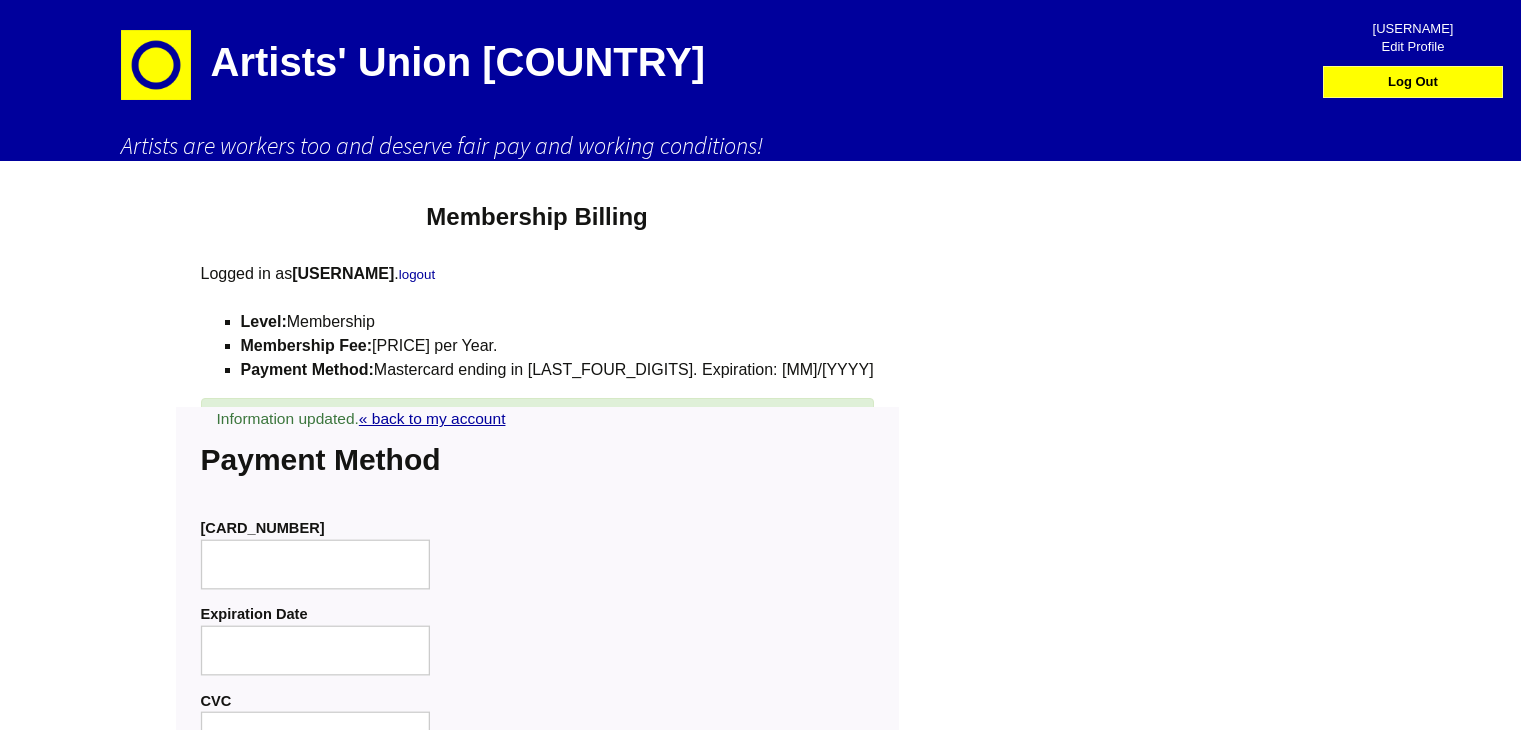 scroll, scrollTop: 0, scrollLeft: 0, axis: both 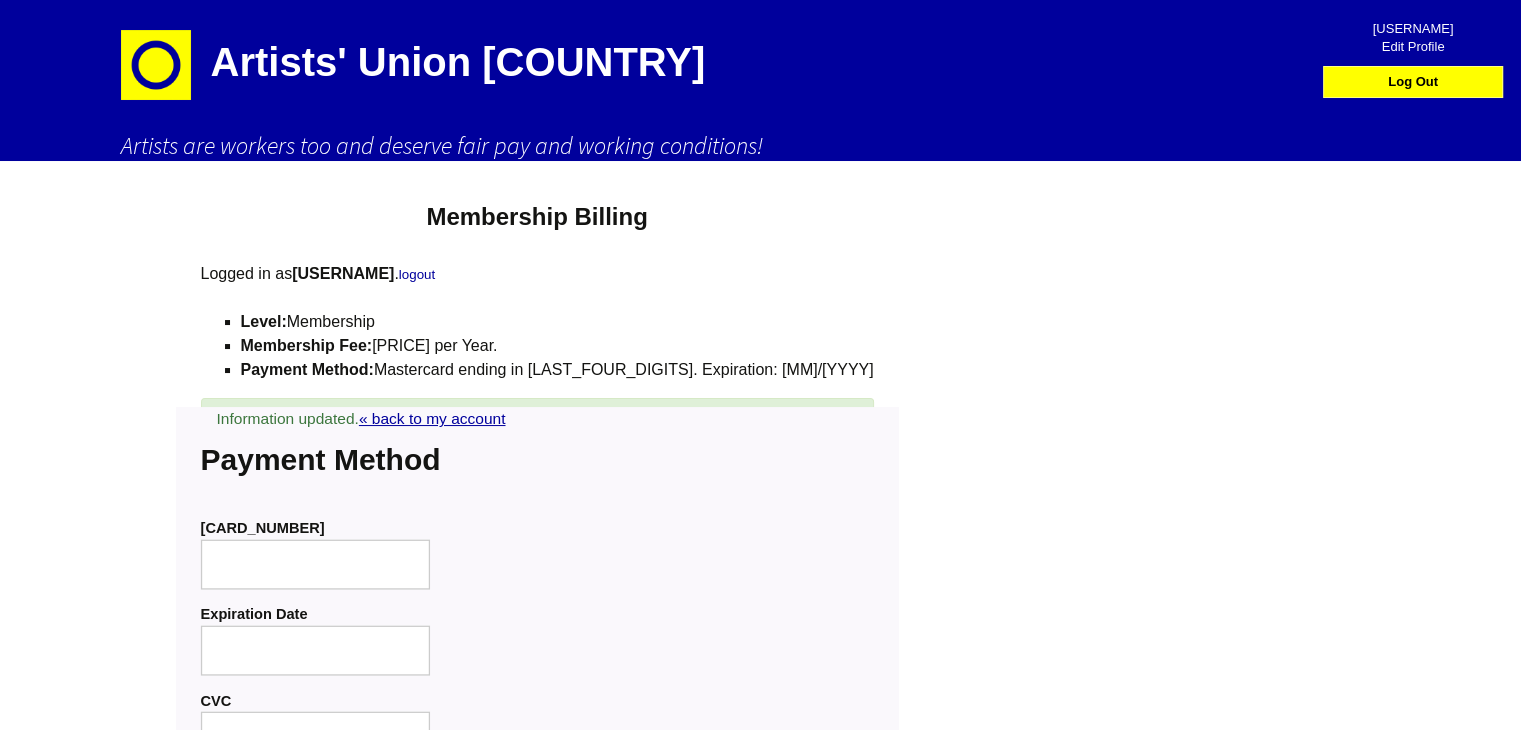 click at bounding box center (156, 65) 